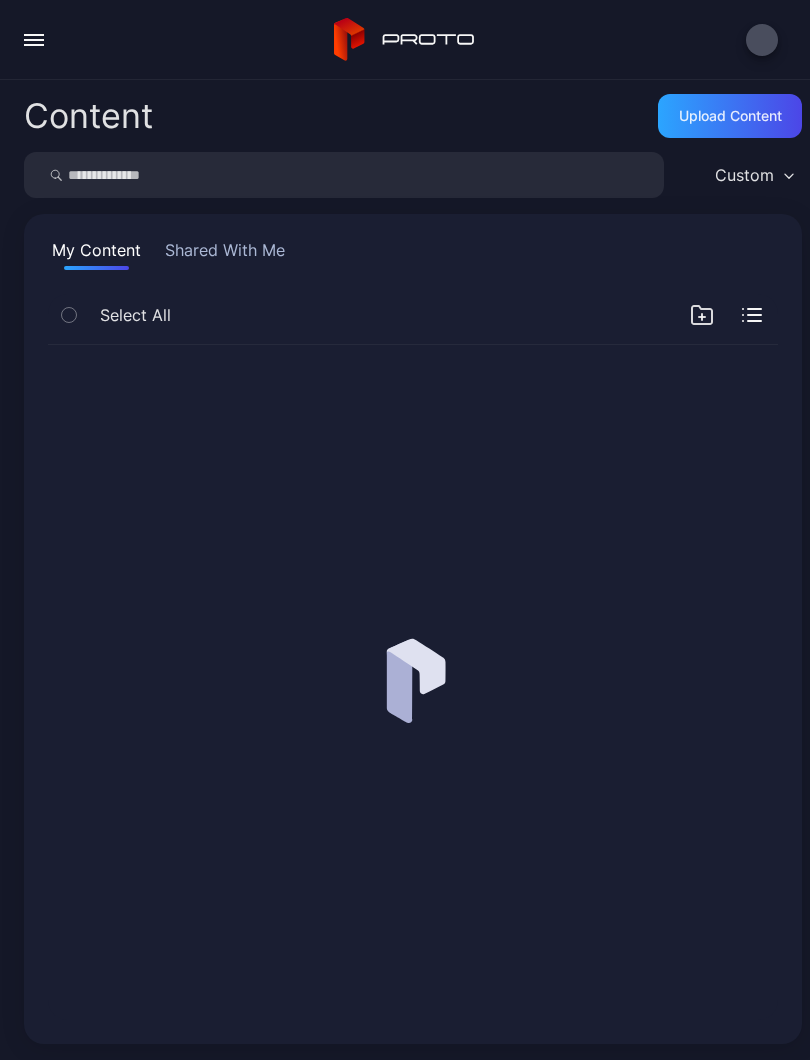 scroll, scrollTop: 0, scrollLeft: 0, axis: both 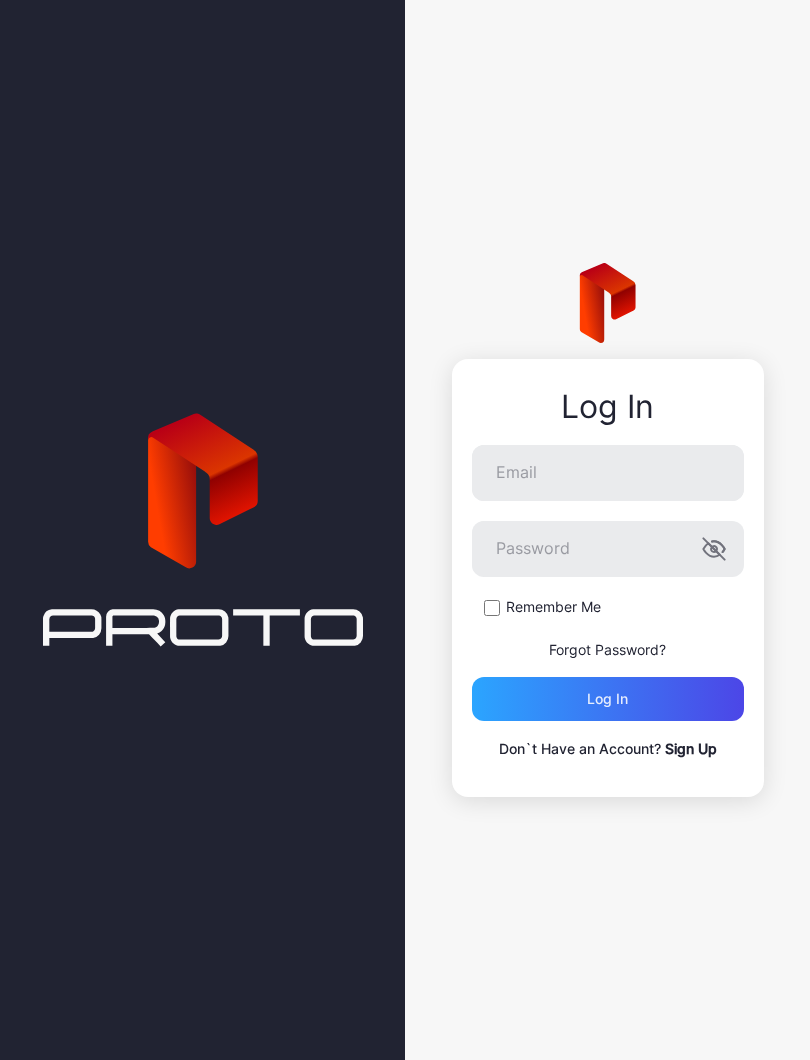 click on "Log in" at bounding box center [608, 699] 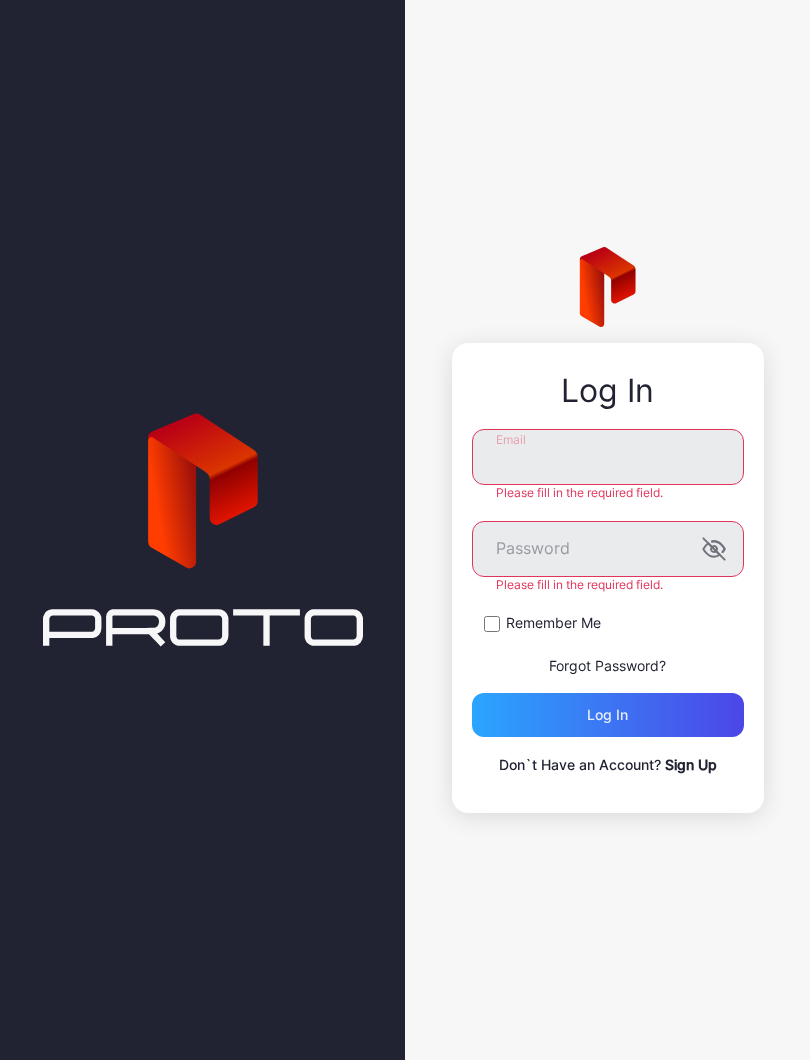 click on "Email" at bounding box center [608, 457] 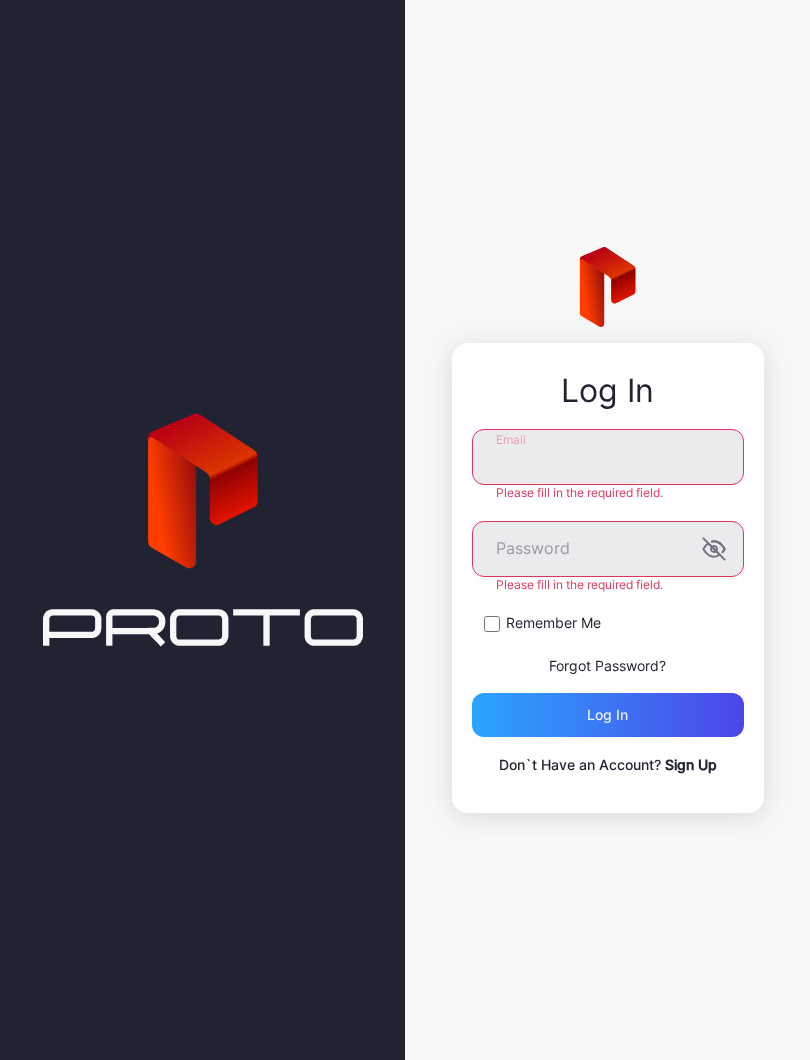 type on "**********" 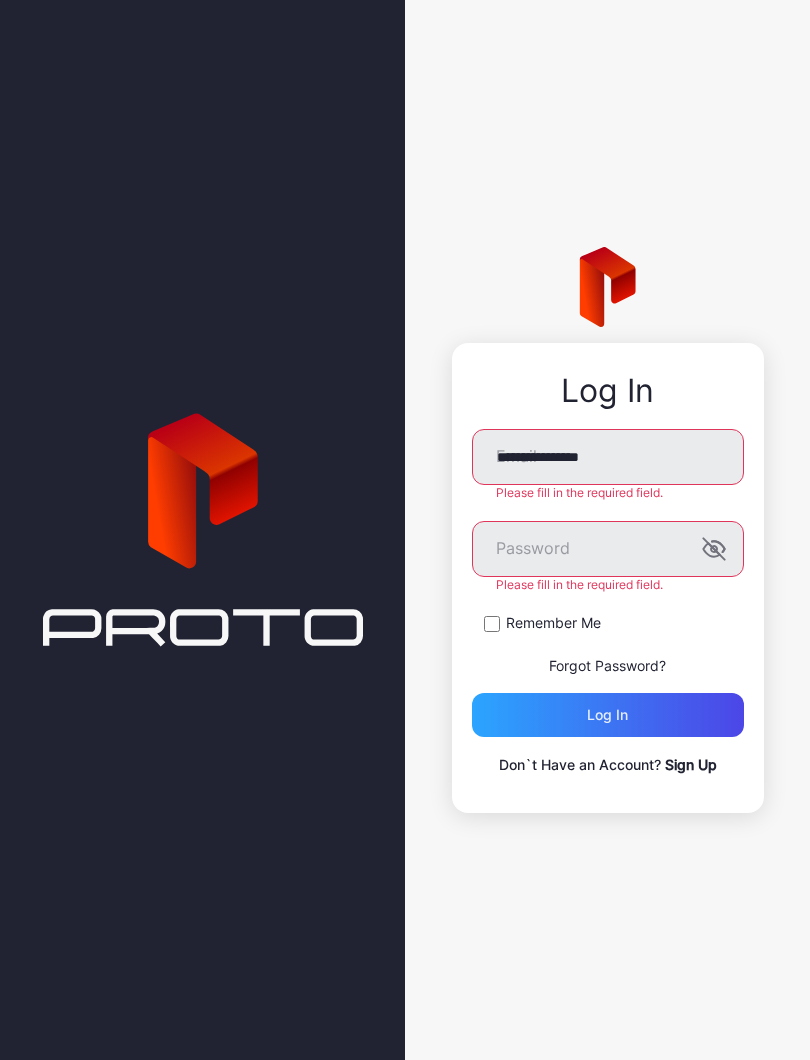 click on "Log in" at bounding box center [608, 715] 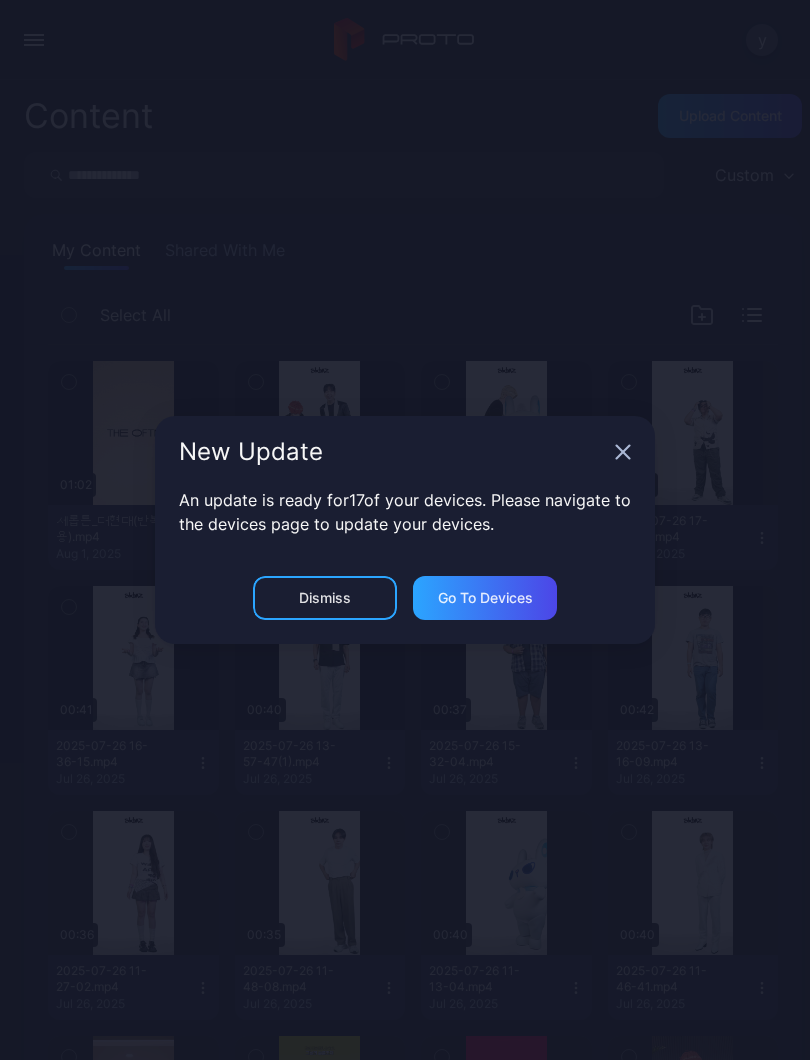 click 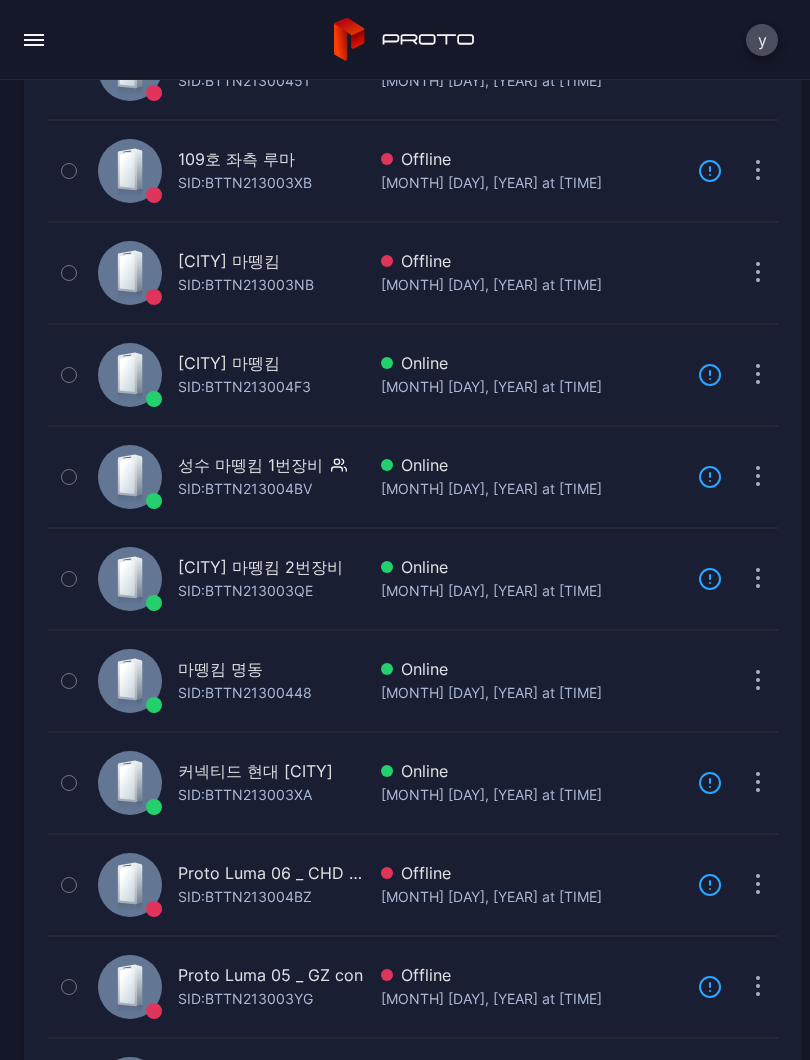 scroll, scrollTop: 321, scrollLeft: 0, axis: vertical 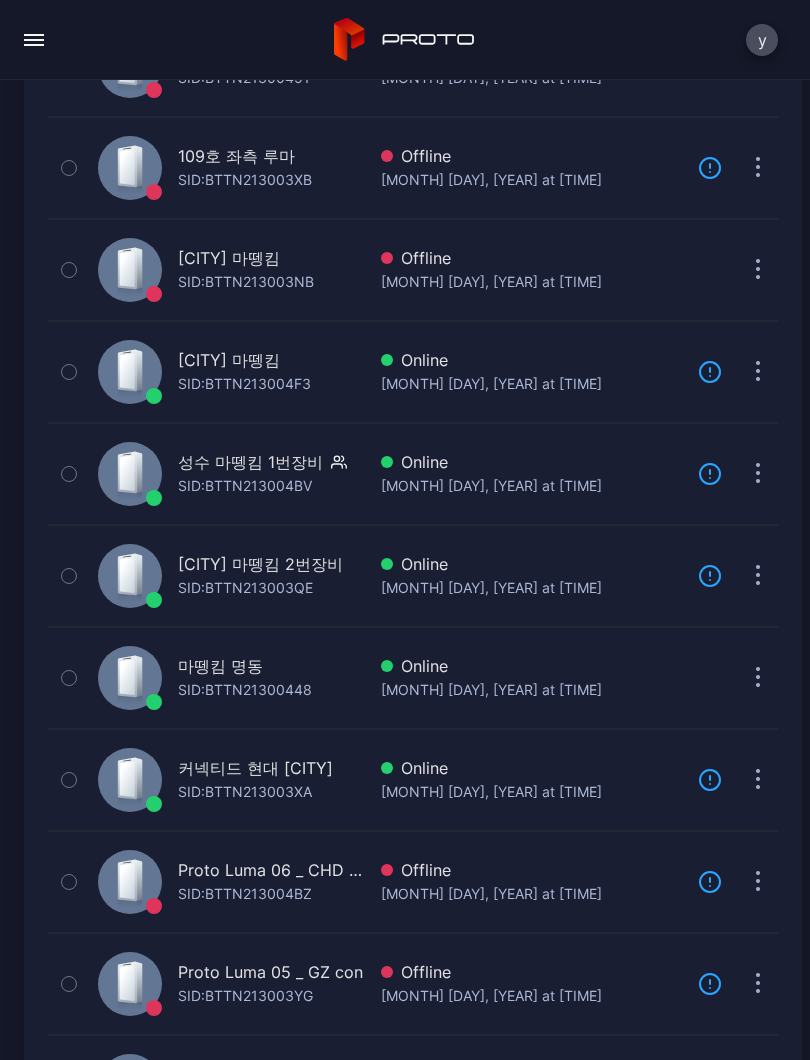 click on "SID:  [ID]" at bounding box center [245, 690] 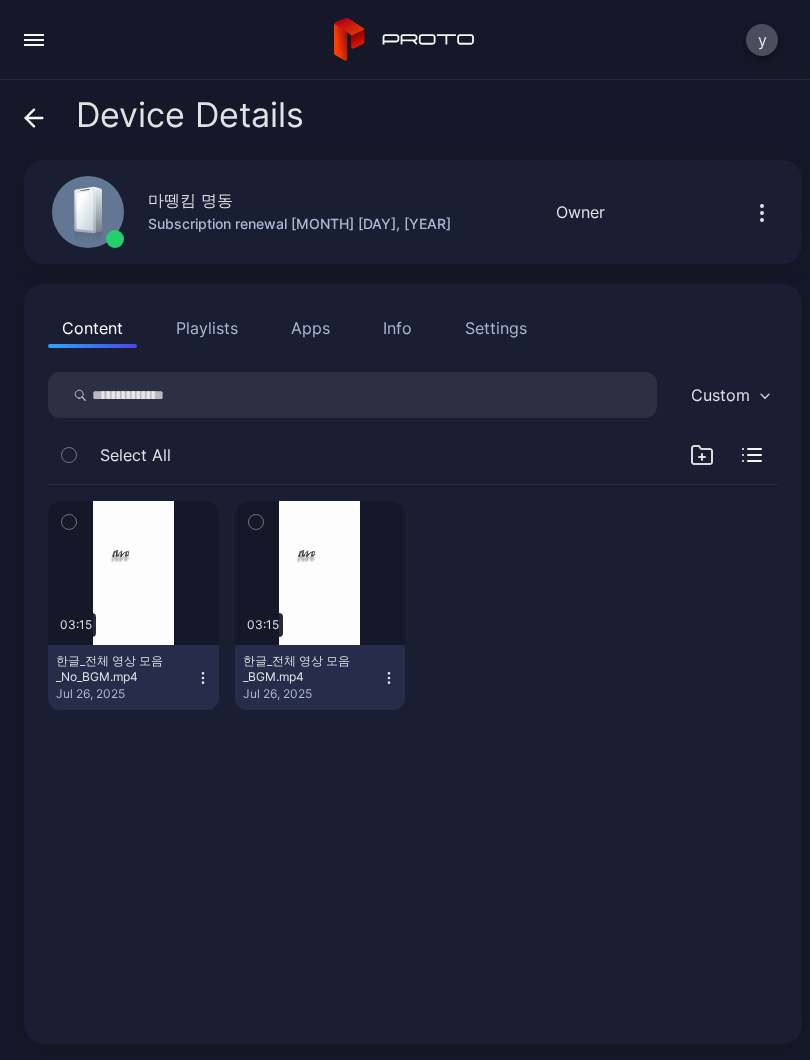 click on "Settings" at bounding box center [496, 328] 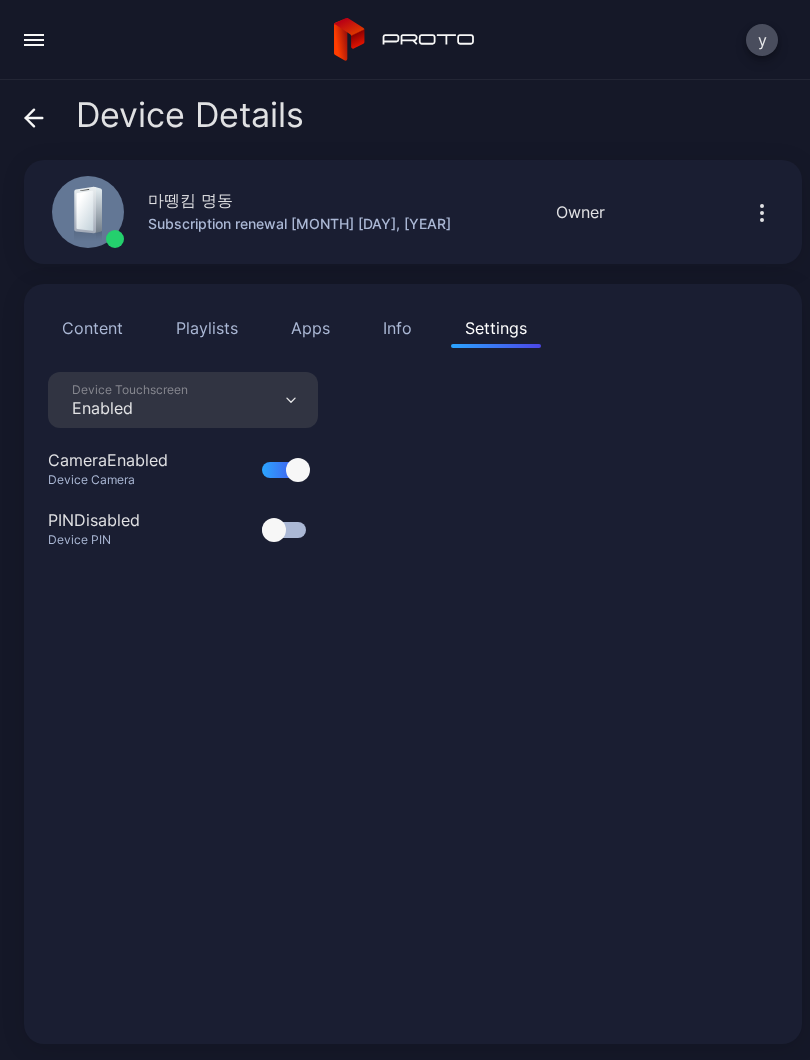 click on "Content" at bounding box center (92, 328) 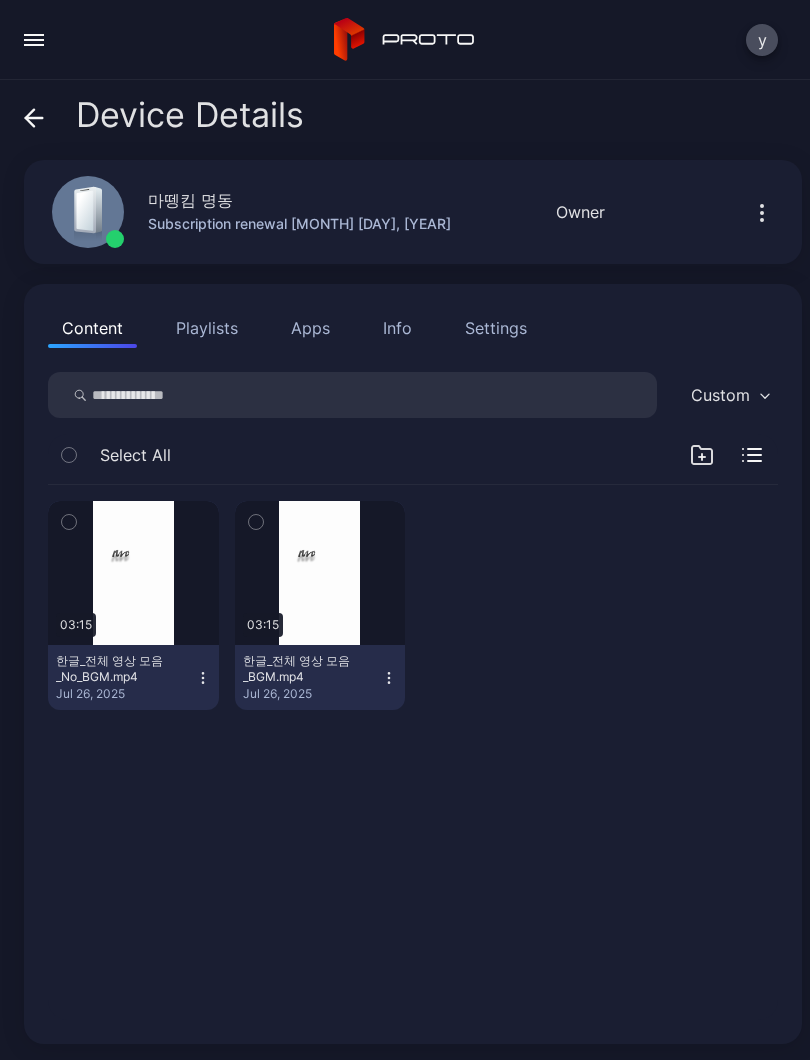 click at bounding box center [256, 522] 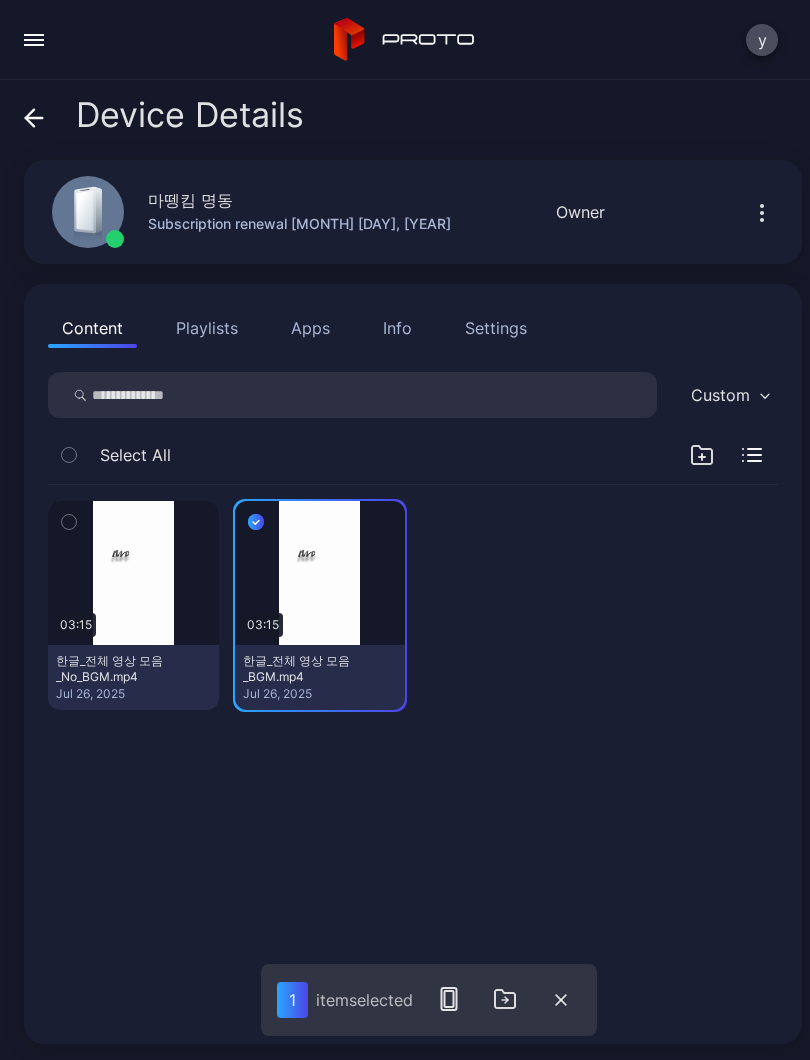 click at bounding box center [320, 573] 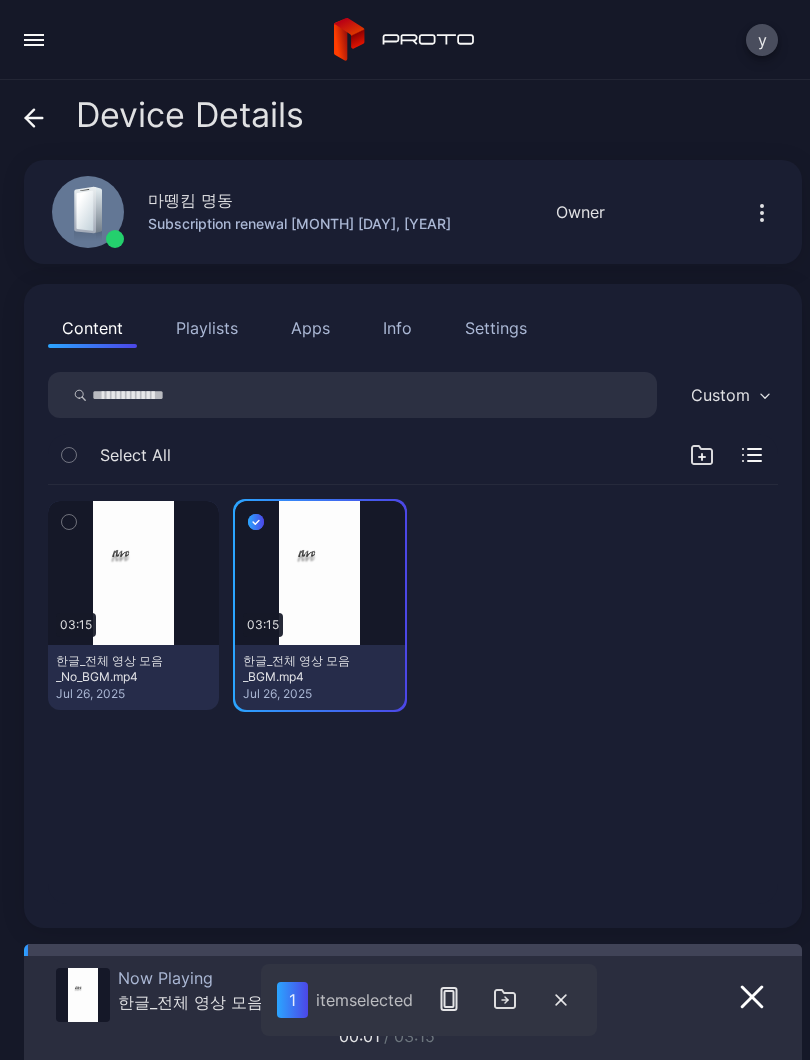 click 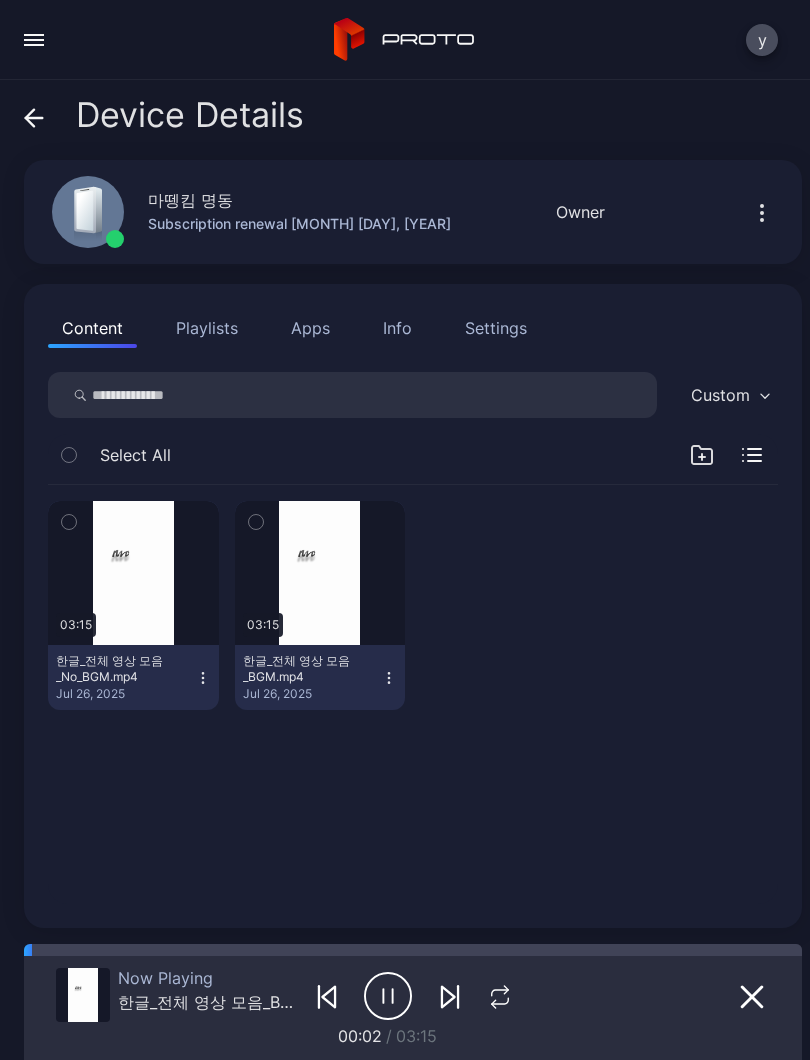 click 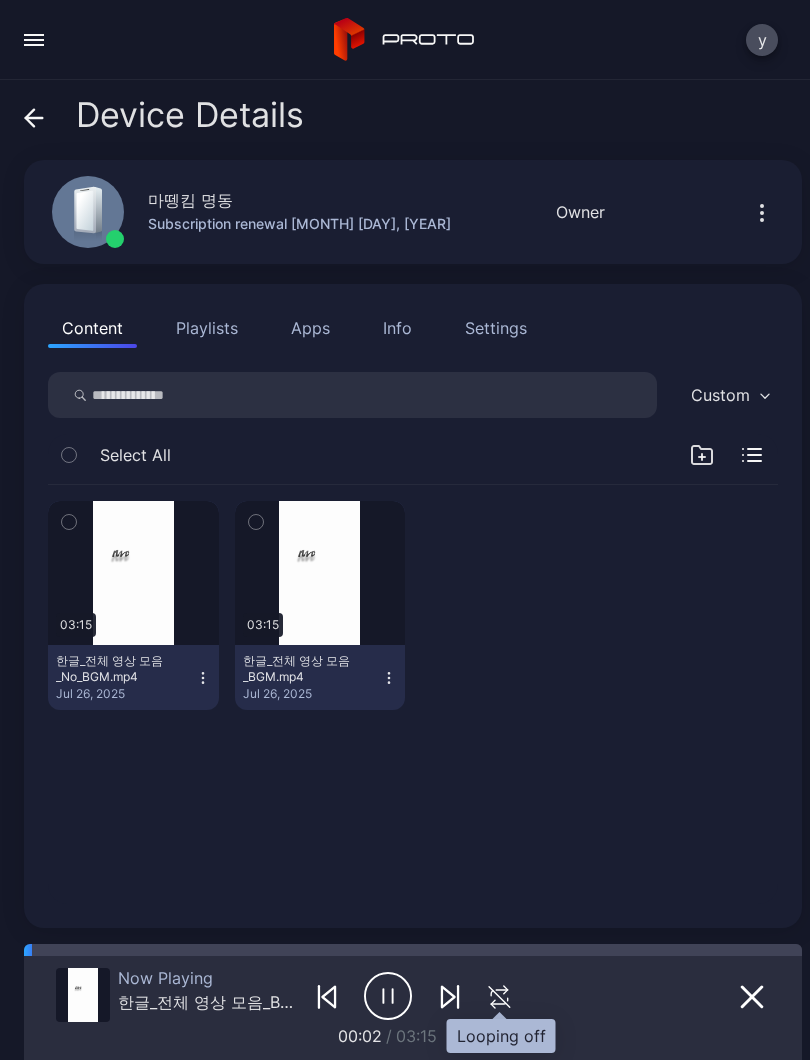 click 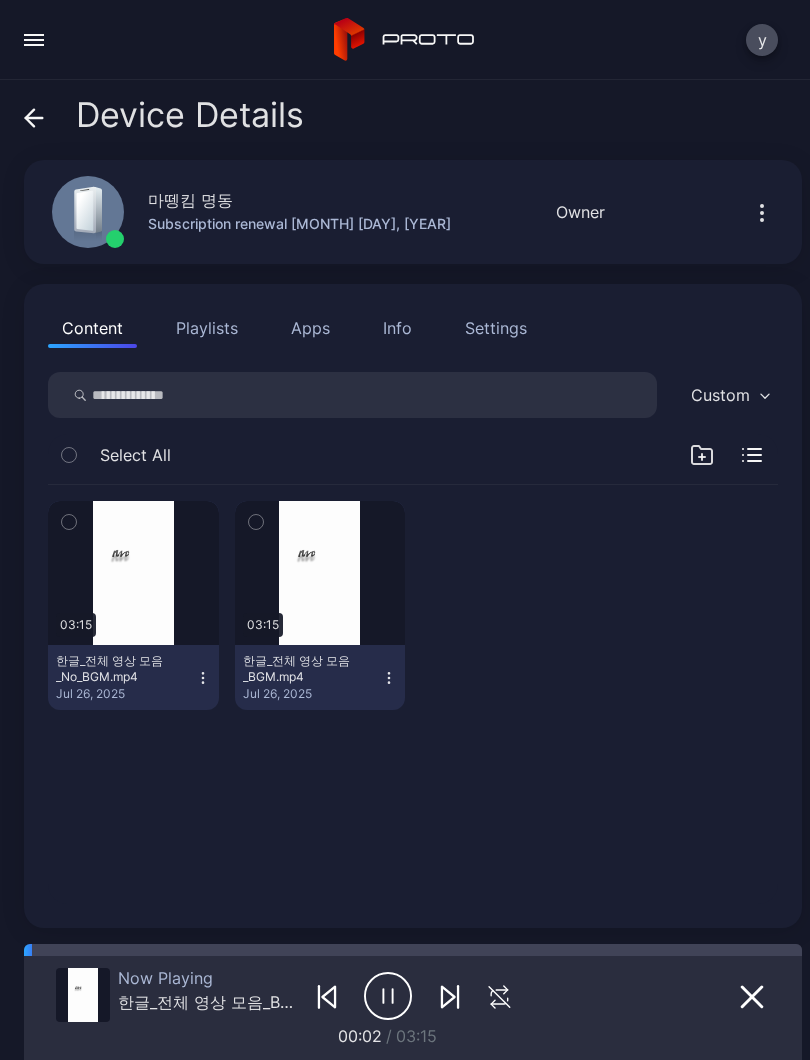 click 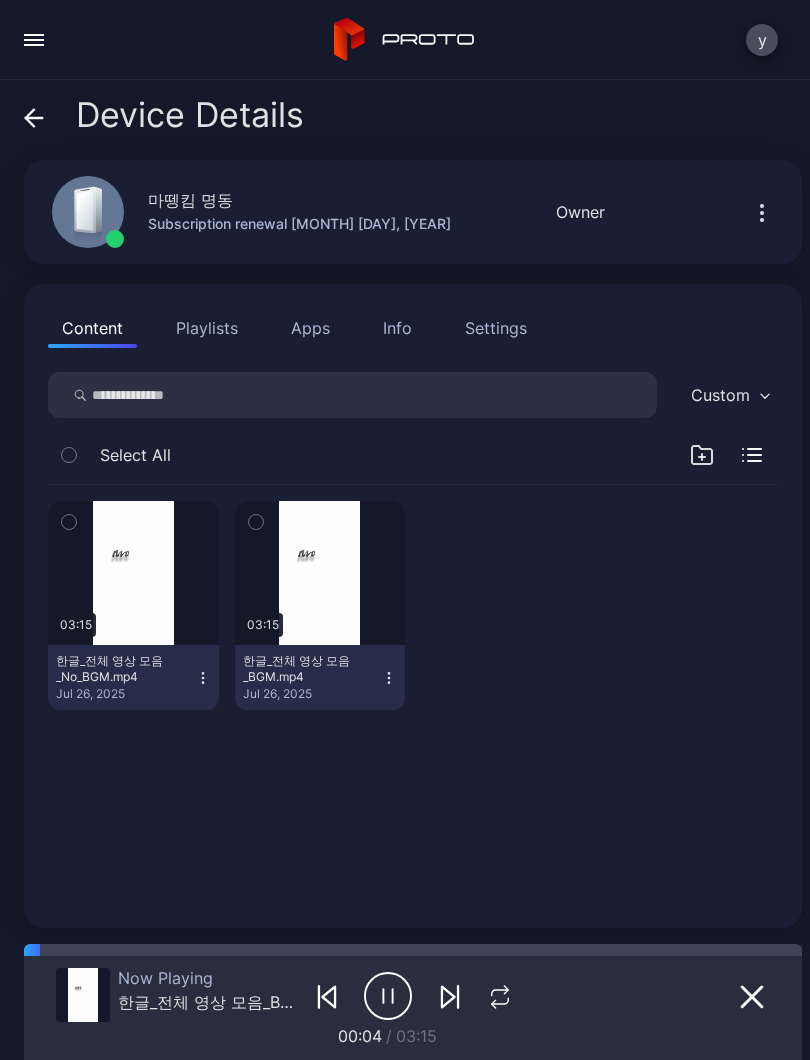 click at bounding box center (133, 573) 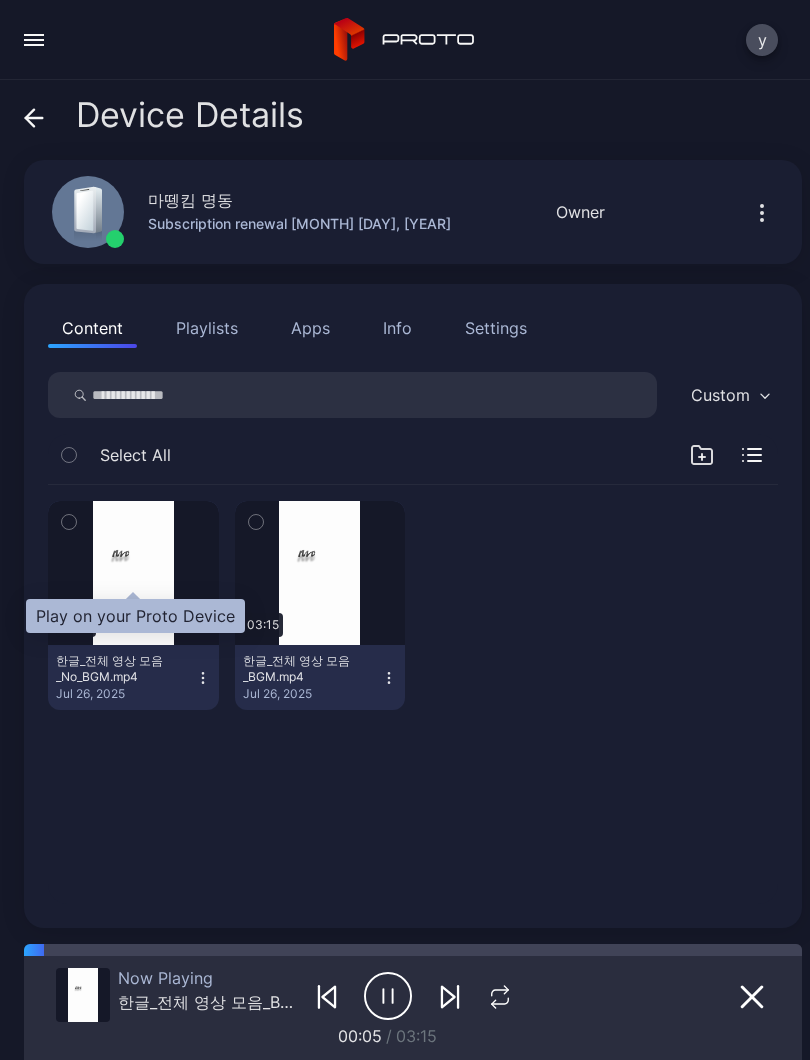 click at bounding box center [0, 0] 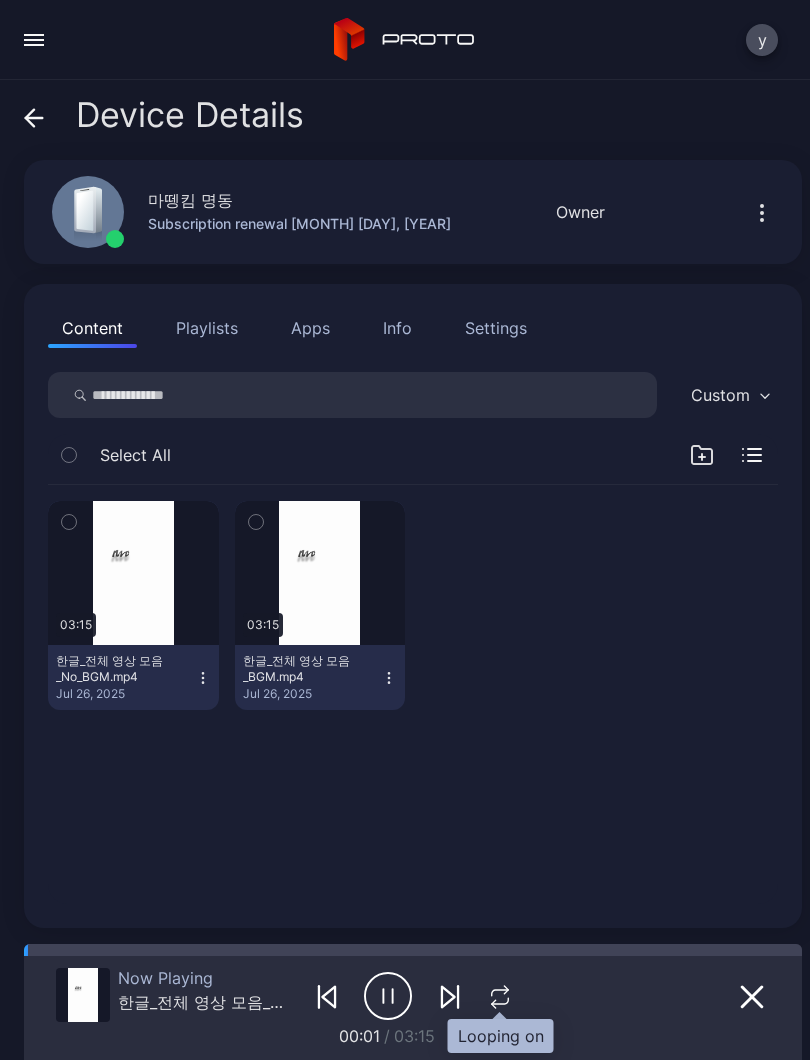 click 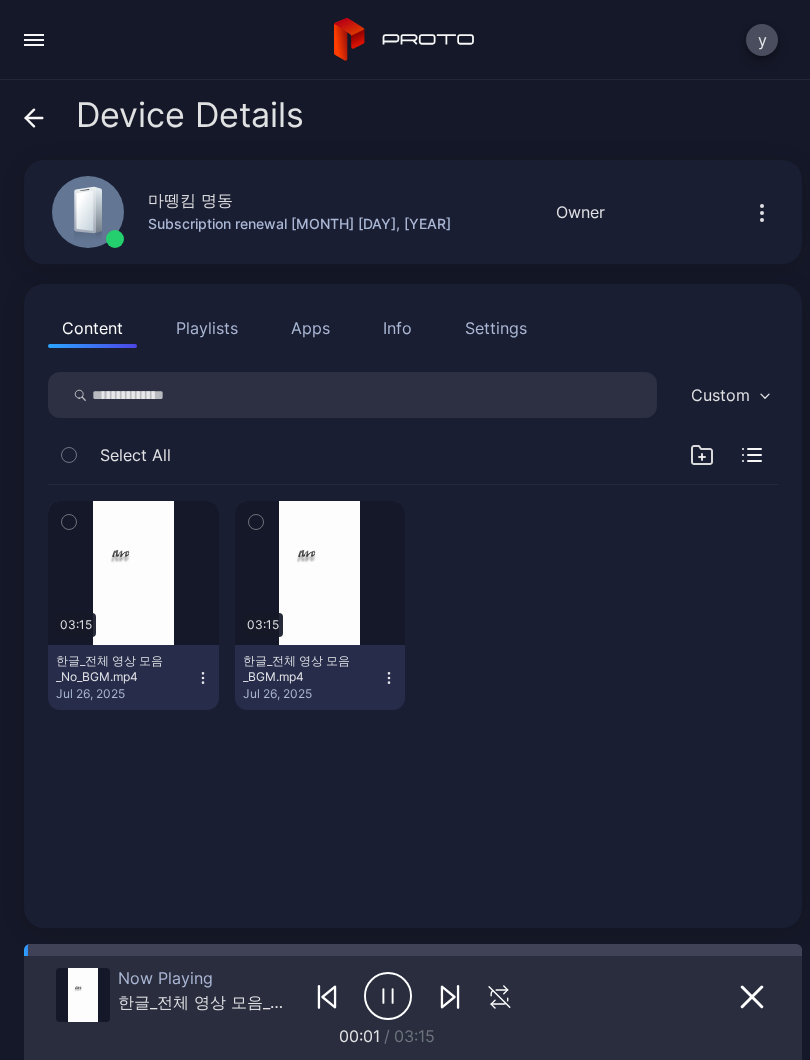 click 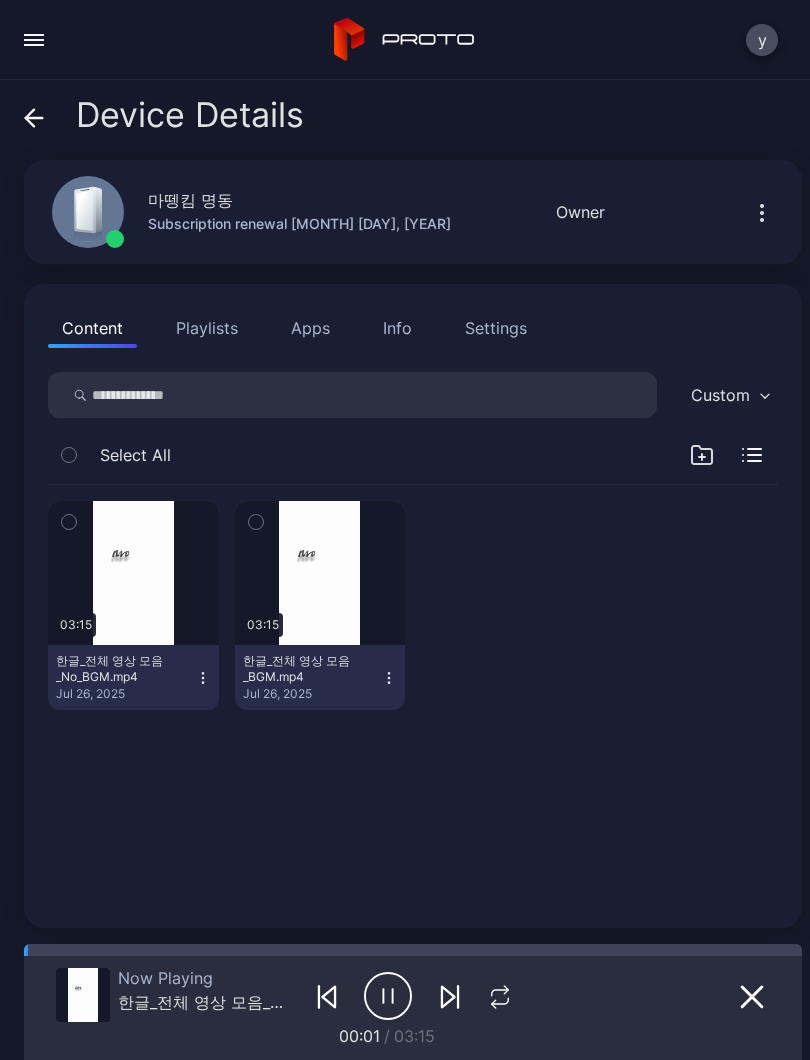 click 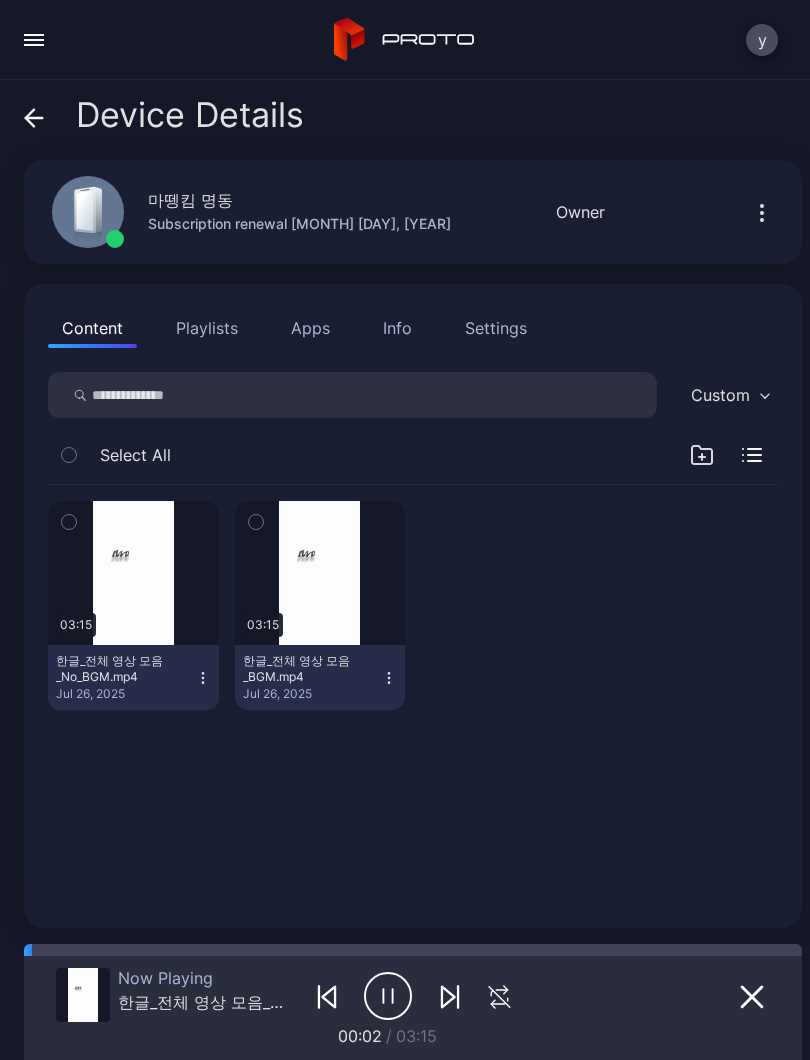 click 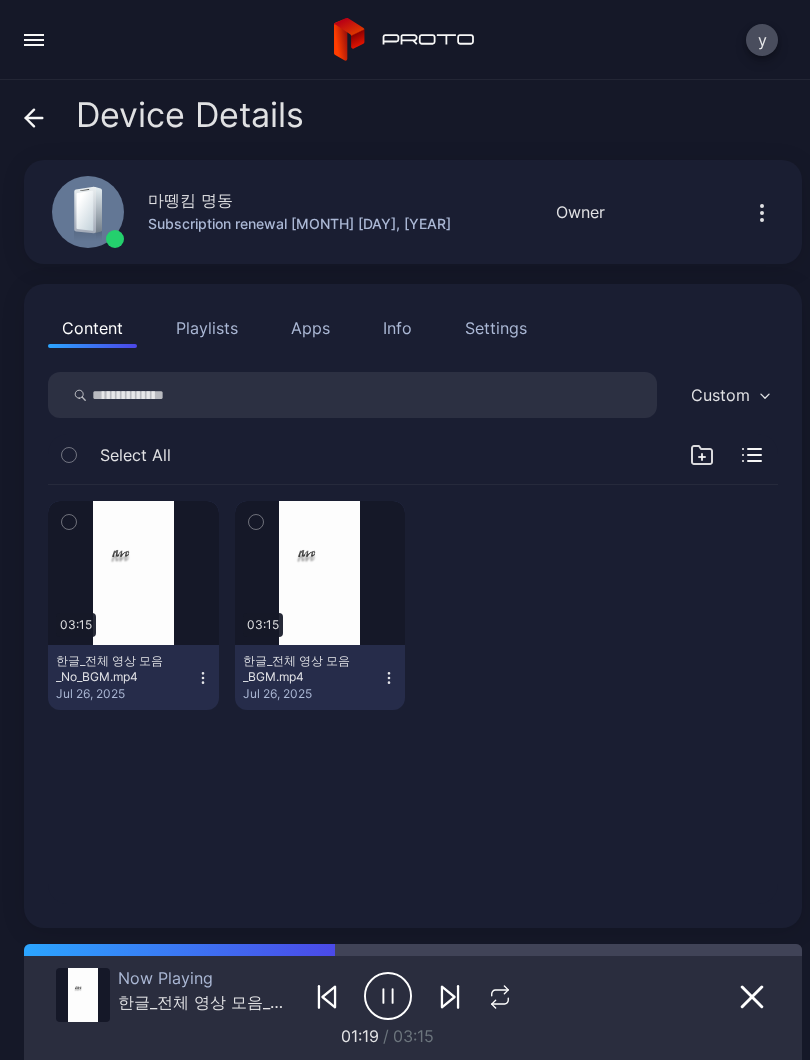 click at bounding box center [133, 573] 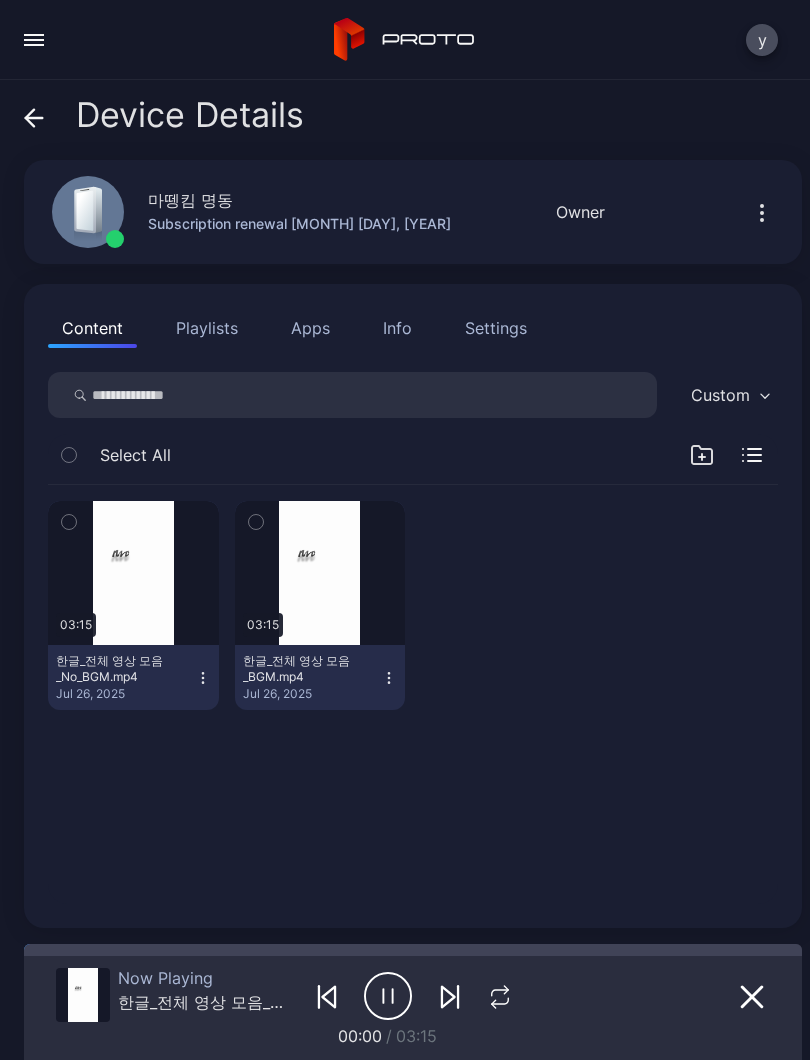 click at bounding box center [0, 0] 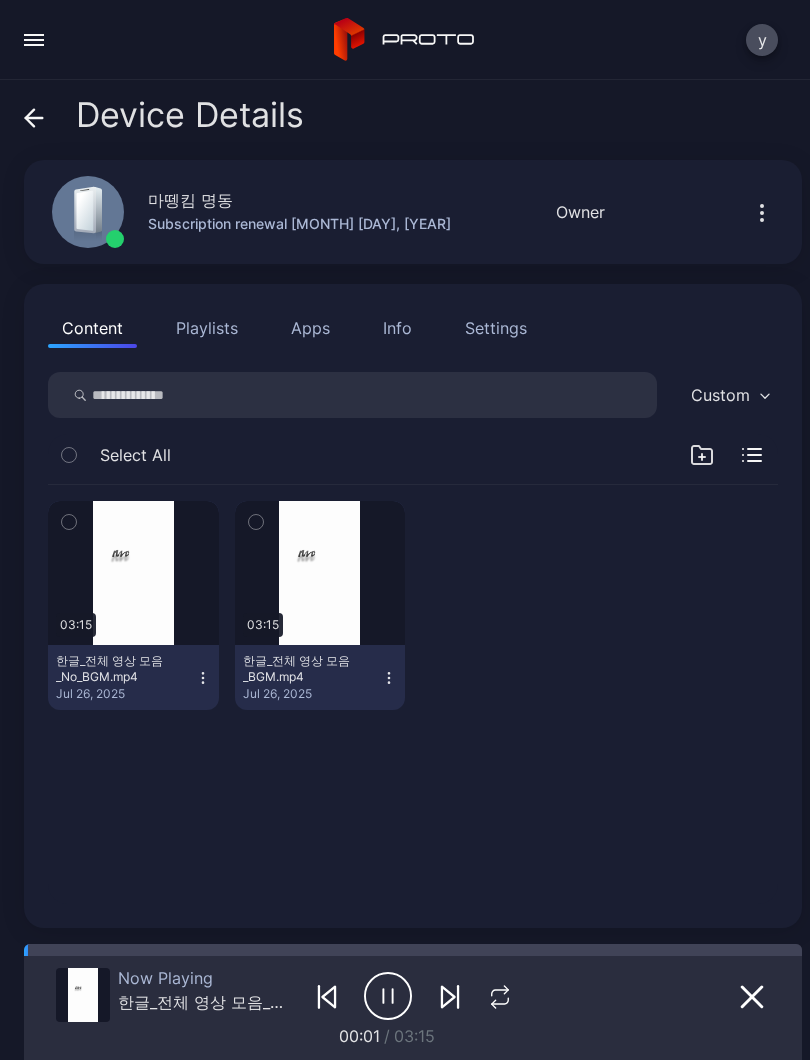 click at bounding box center [0, 0] 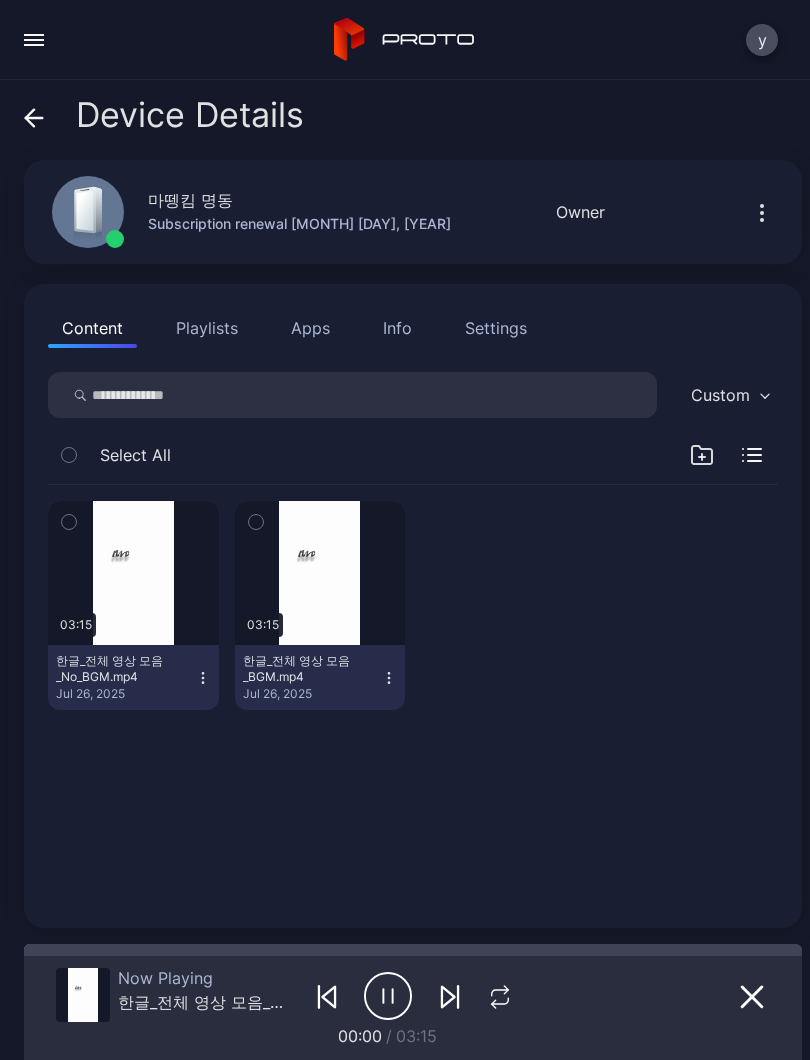 click at bounding box center [69, 522] 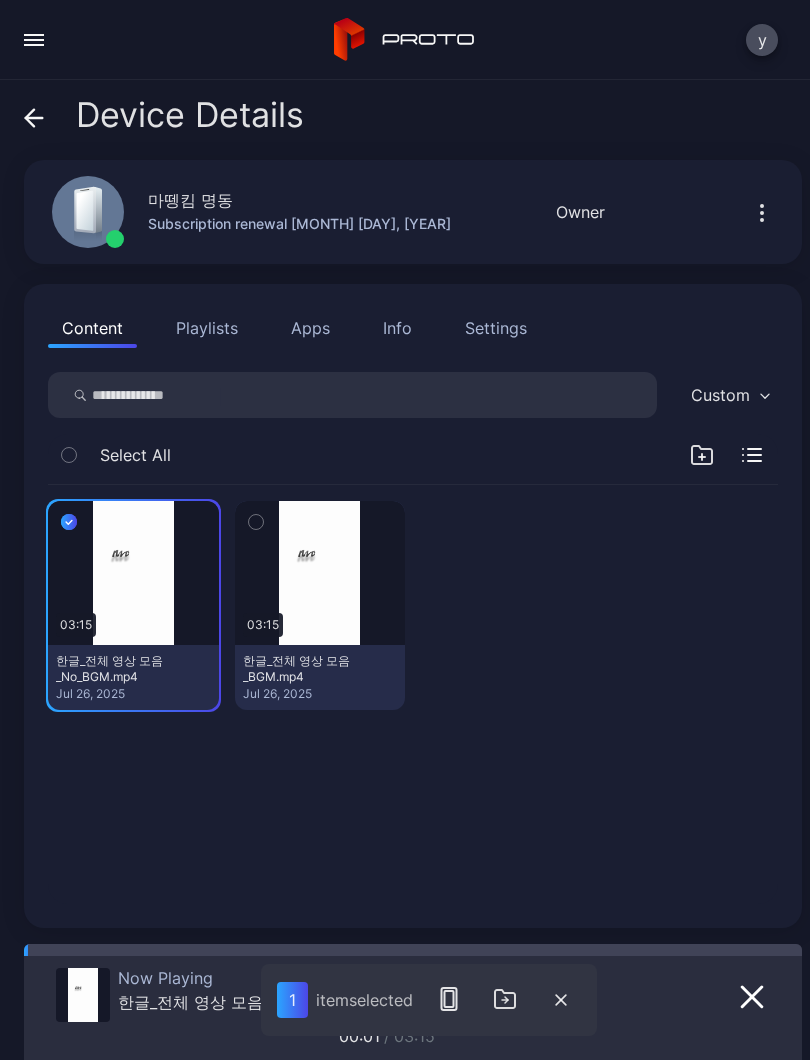click at bounding box center (0, 0) 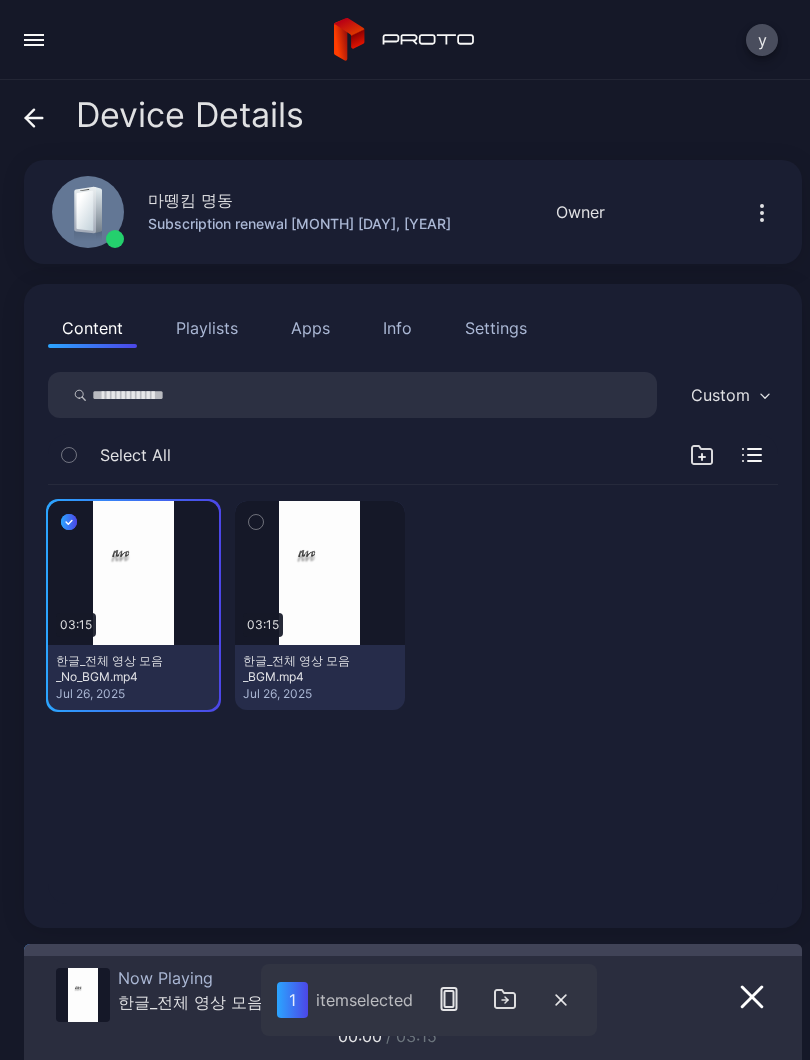 click 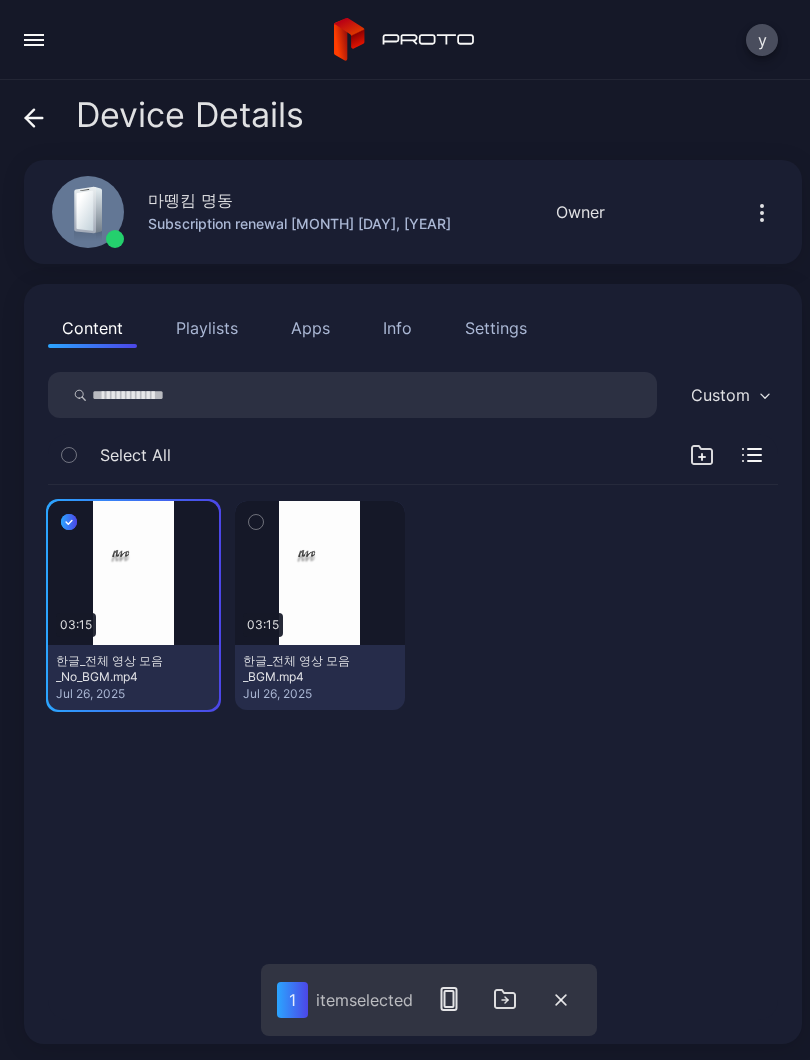 click at bounding box center [133, 573] 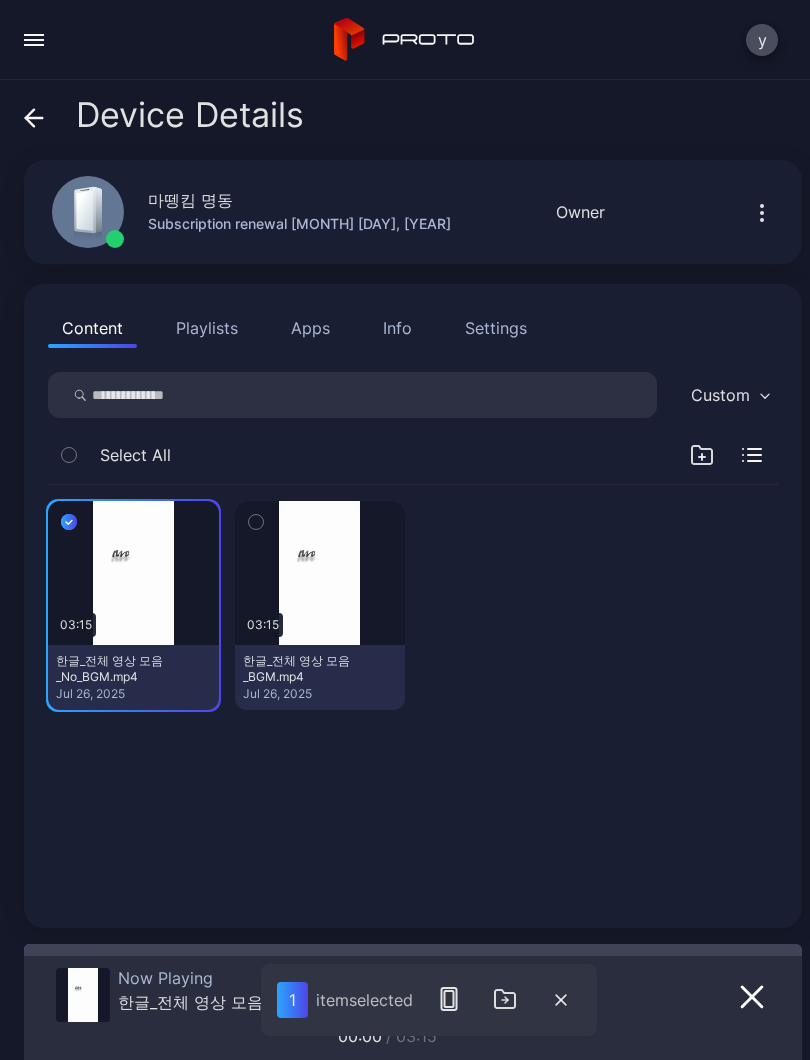 click at bounding box center [0, 0] 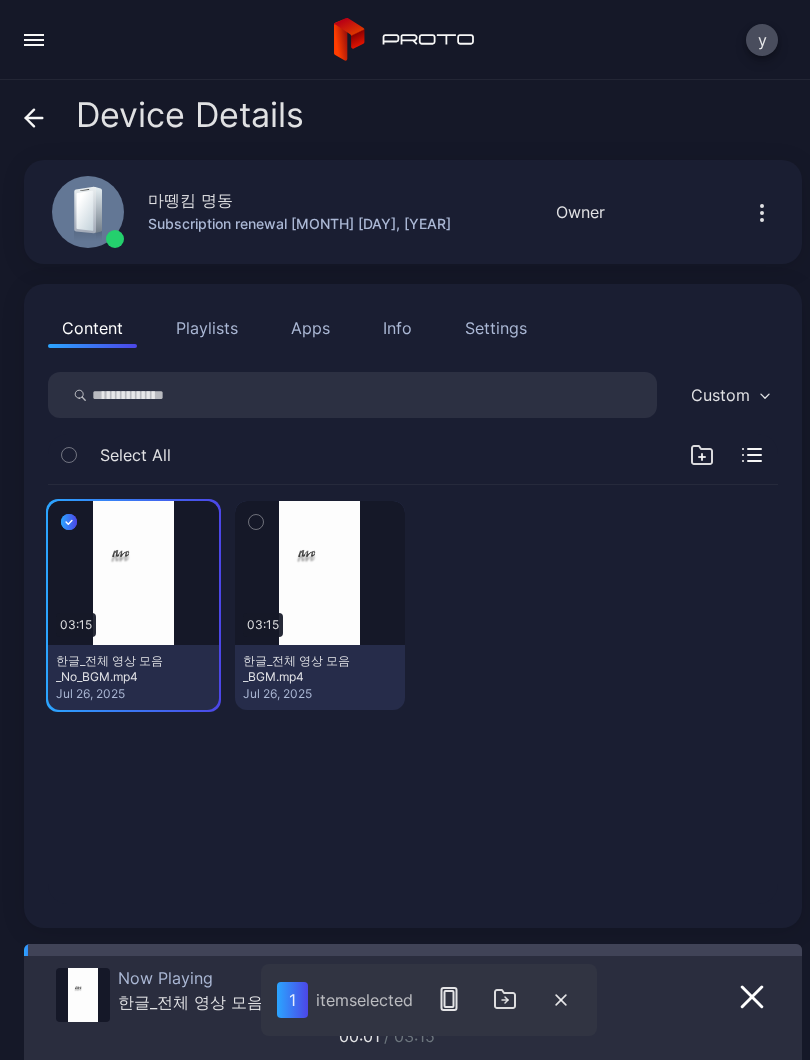 click 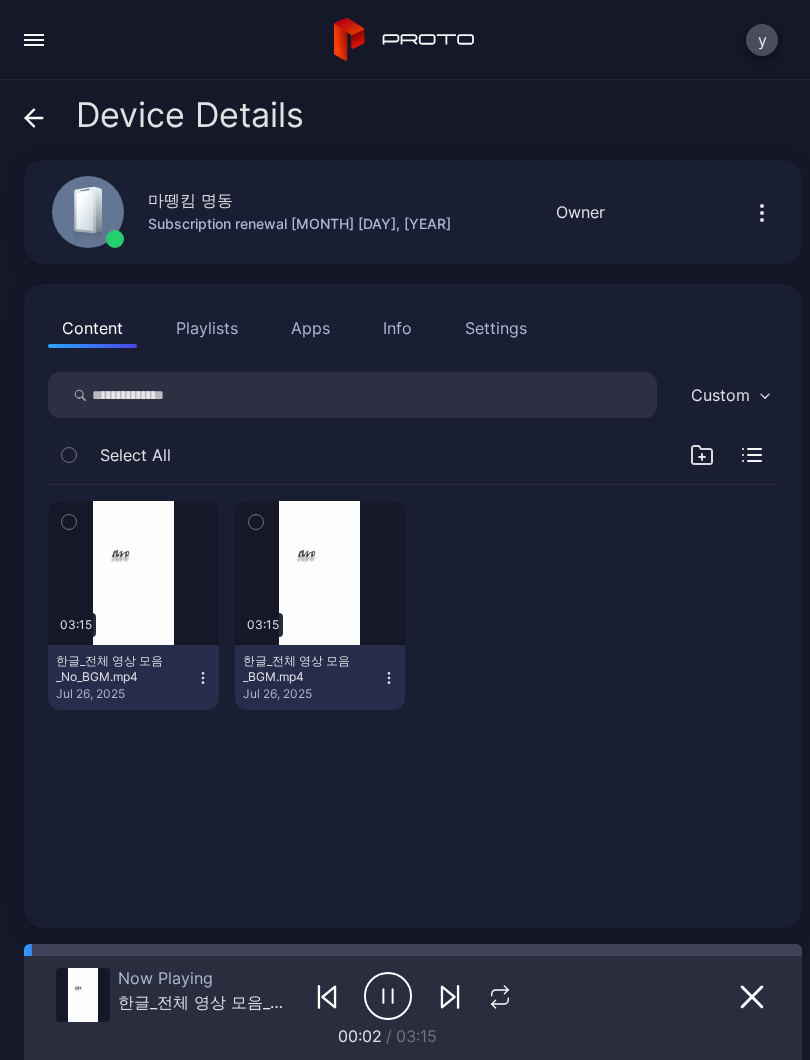 click 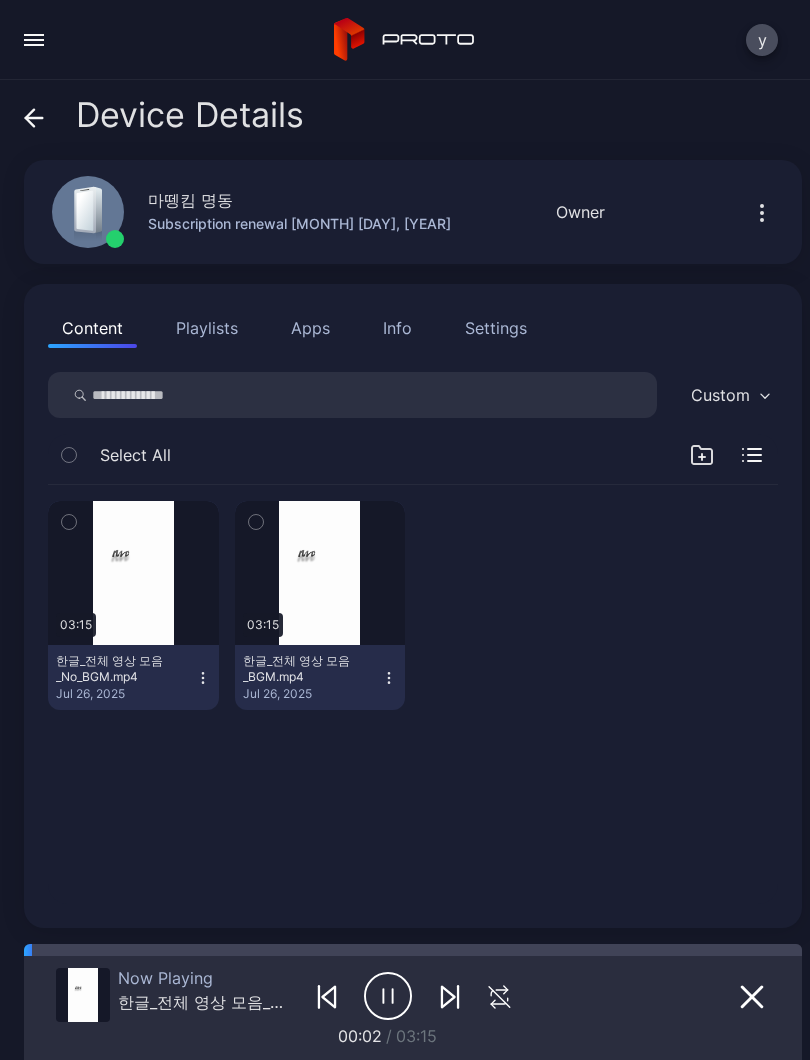 click 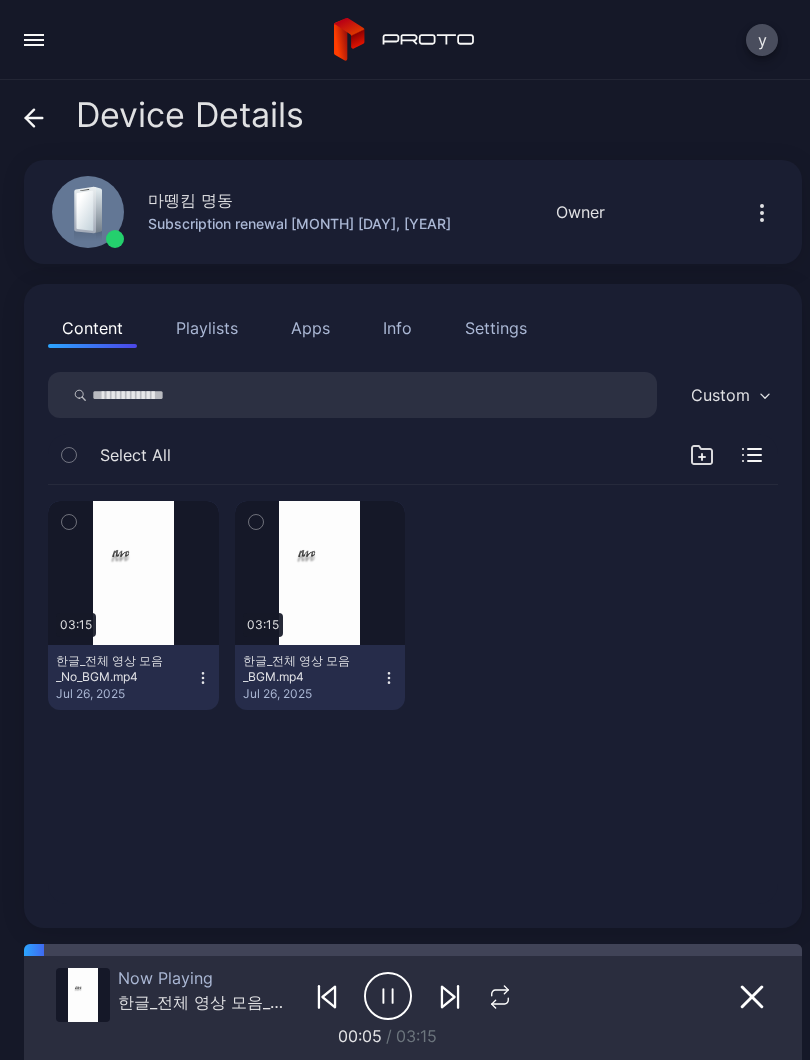 click 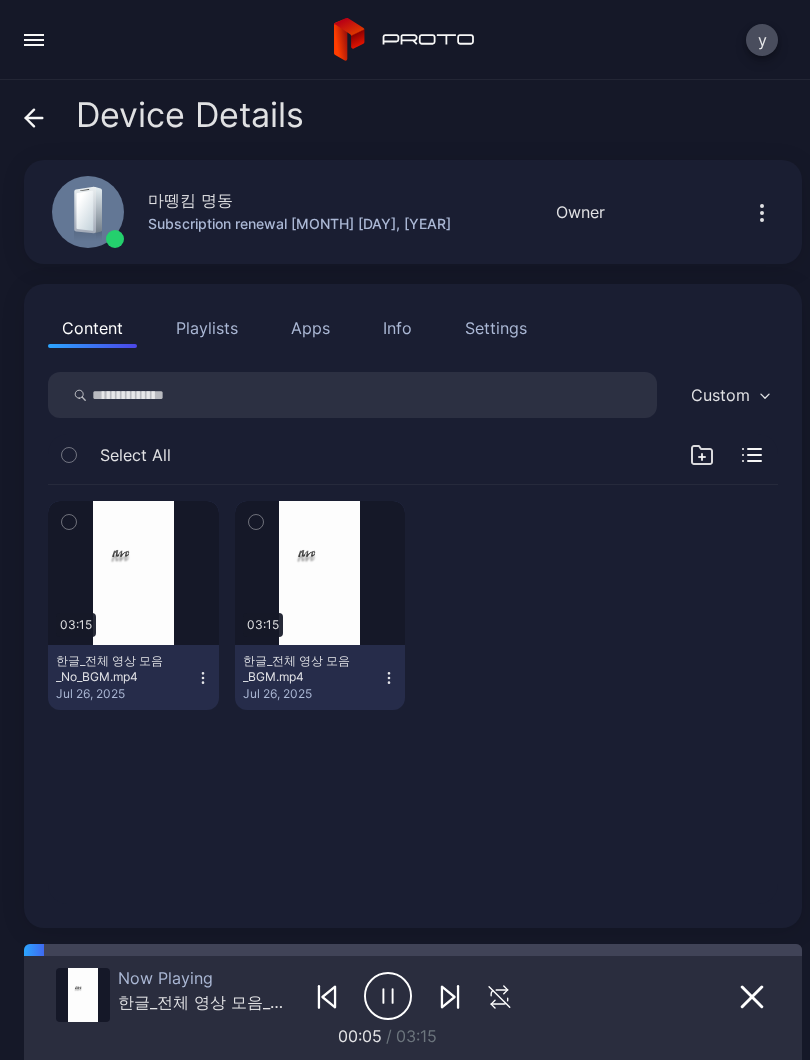 click 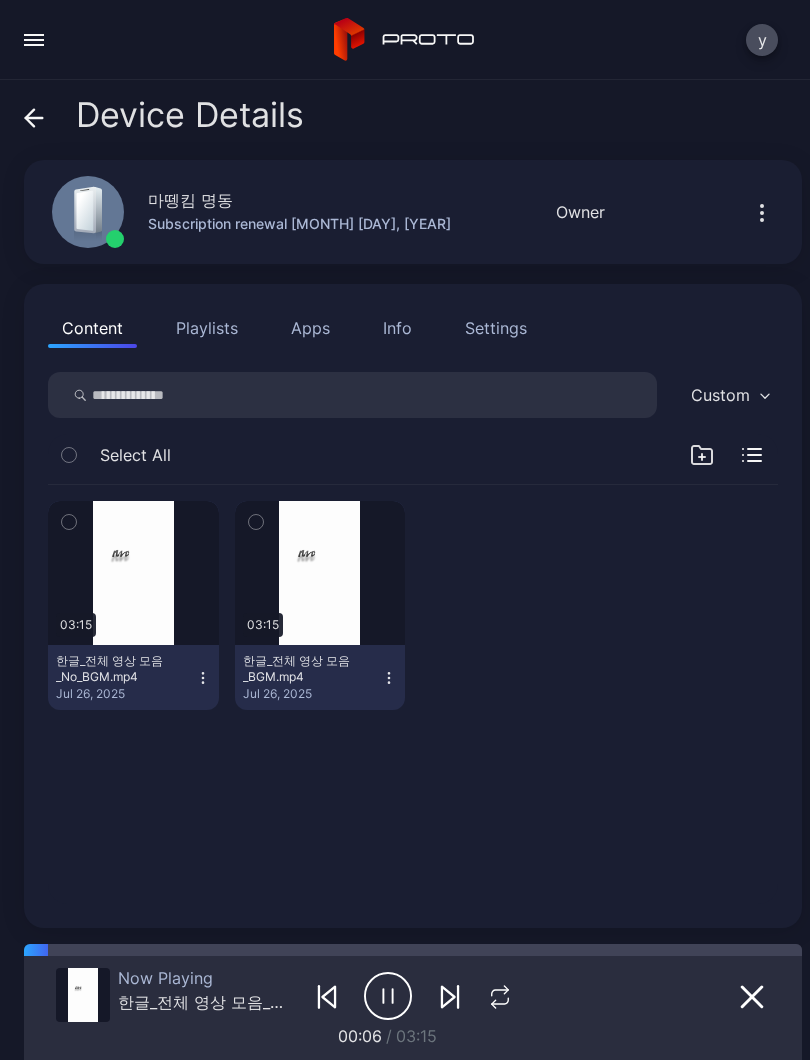 click at bounding box center [500, 996] 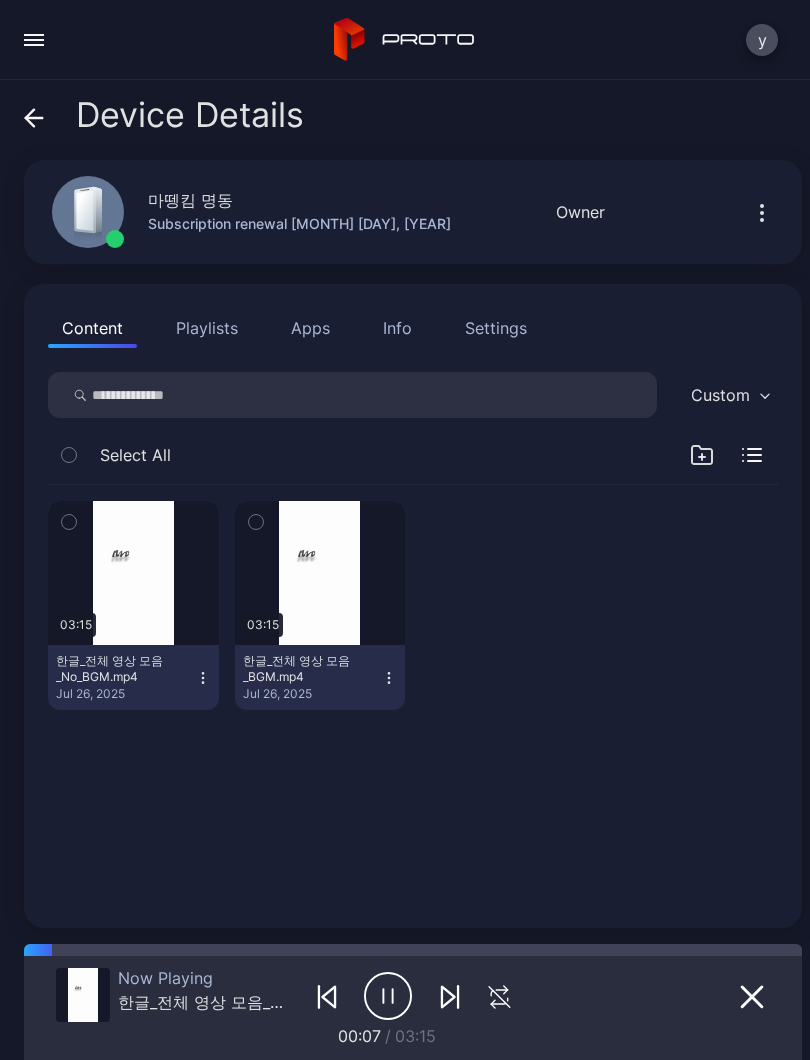 click 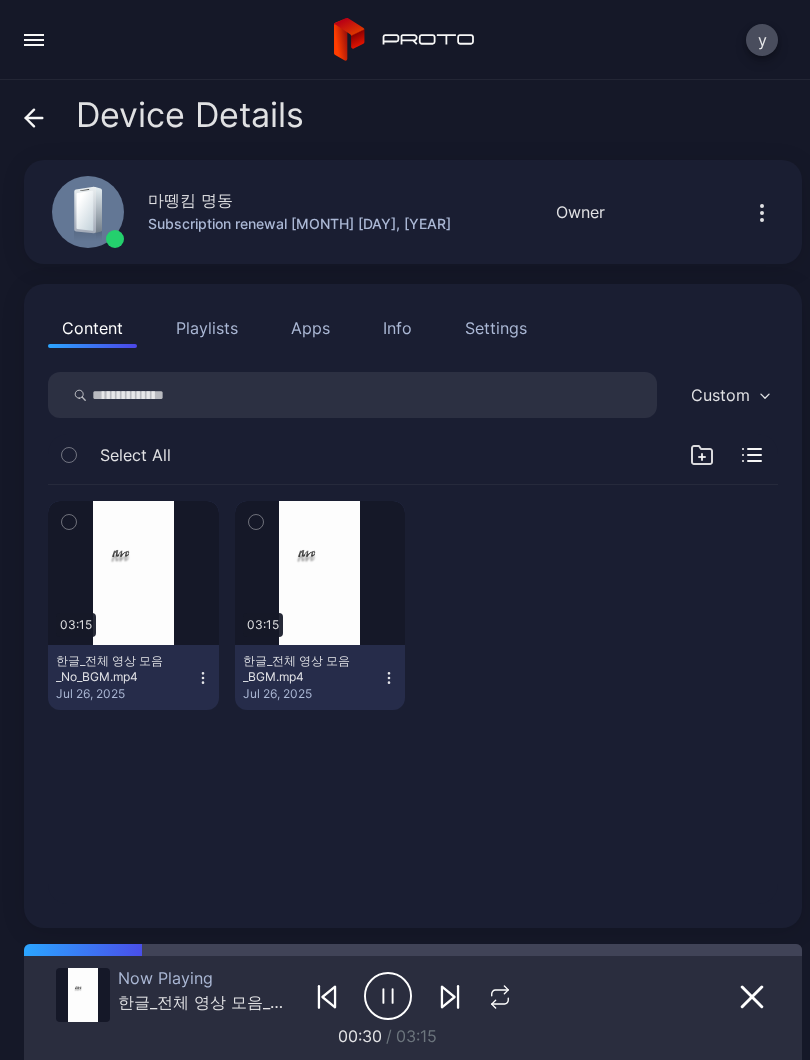 click on "Jul 26, 2025" at bounding box center (125, 694) 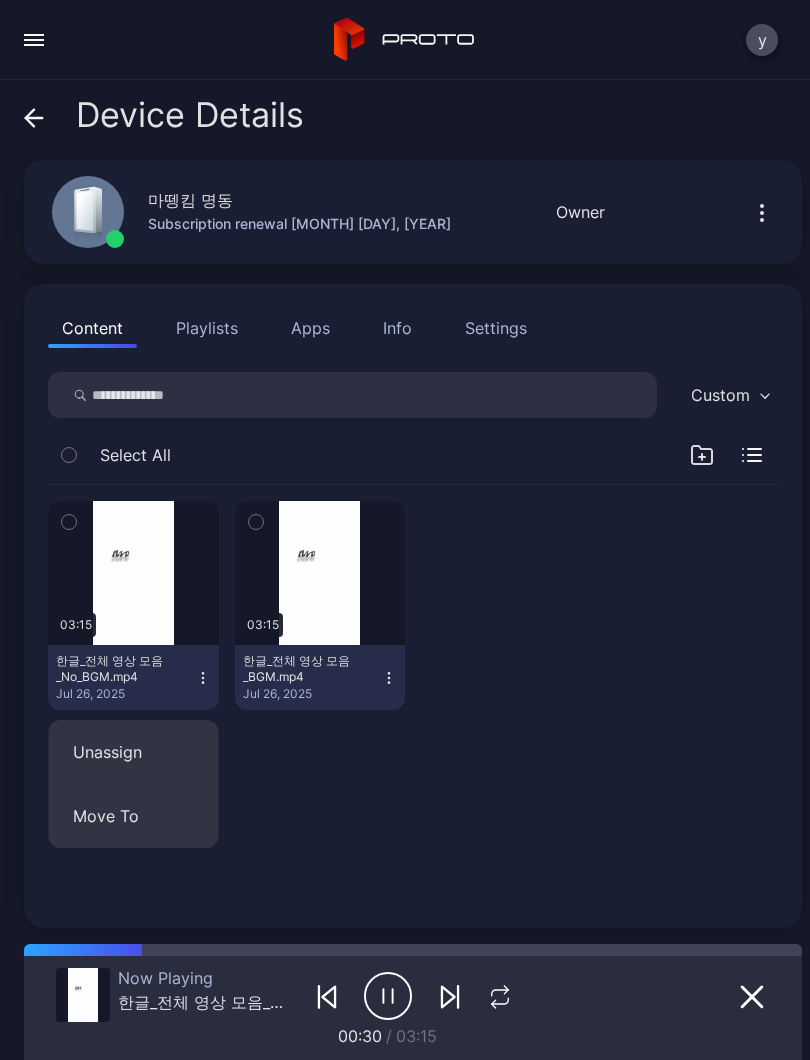 click on "Jul 26, 2025" at bounding box center (125, 694) 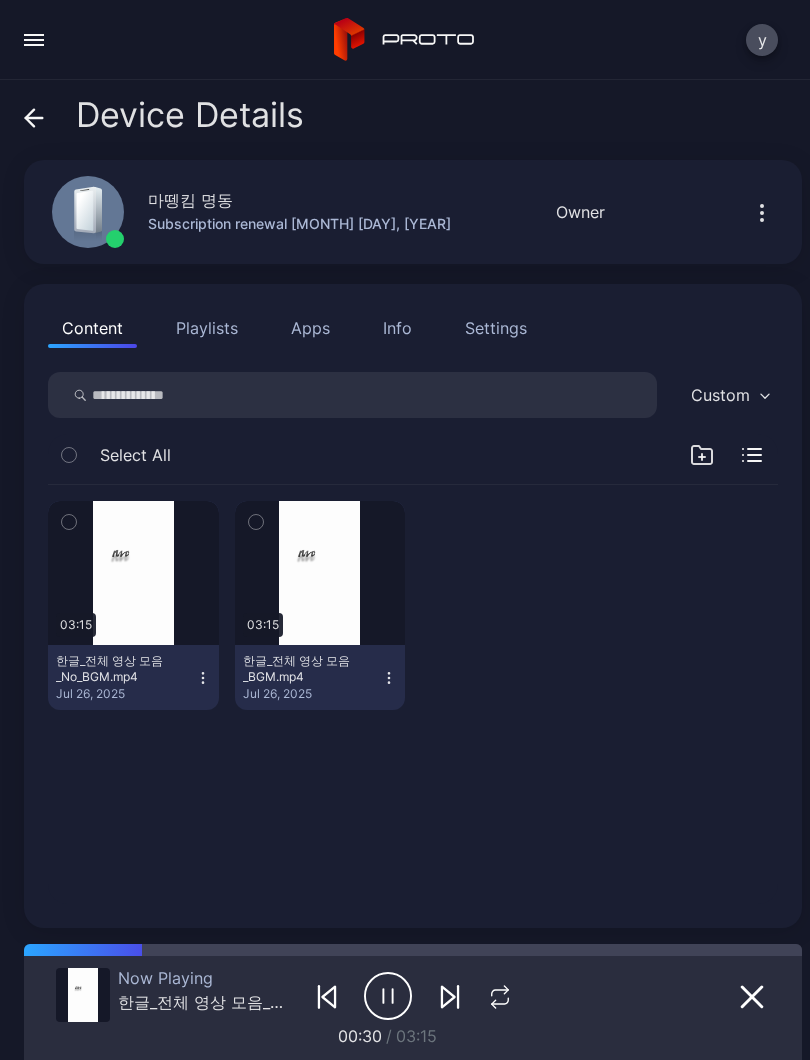 click at bounding box center (133, 573) 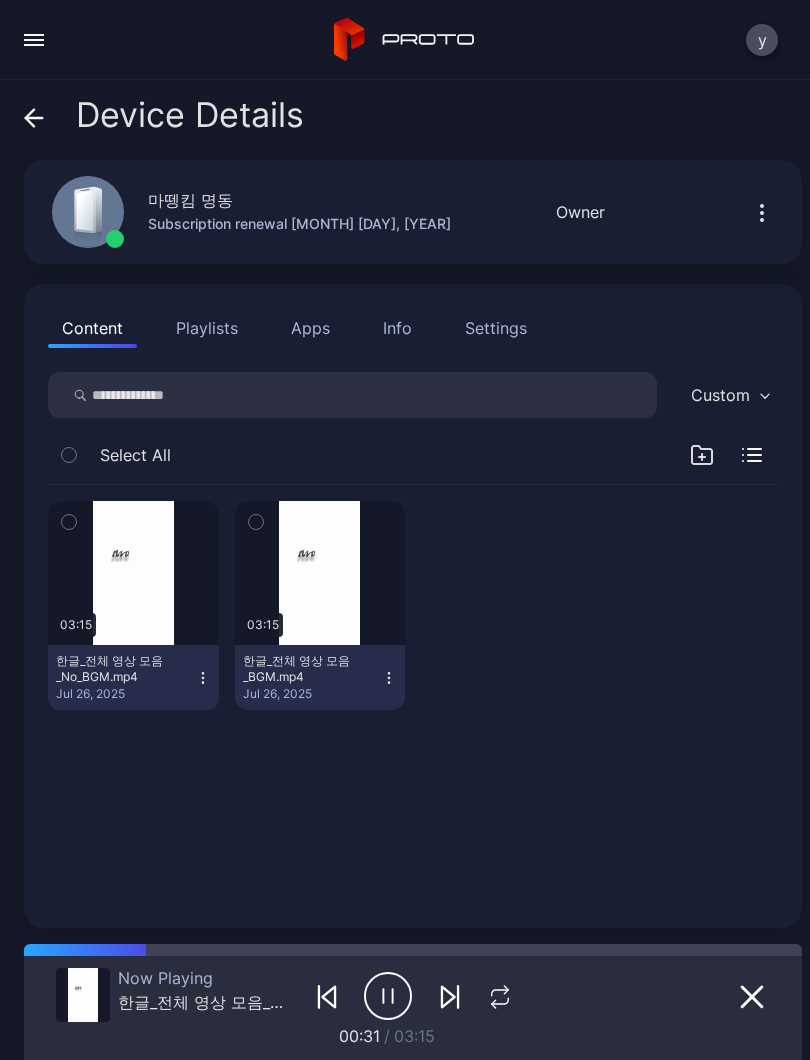 click at bounding box center [133, 573] 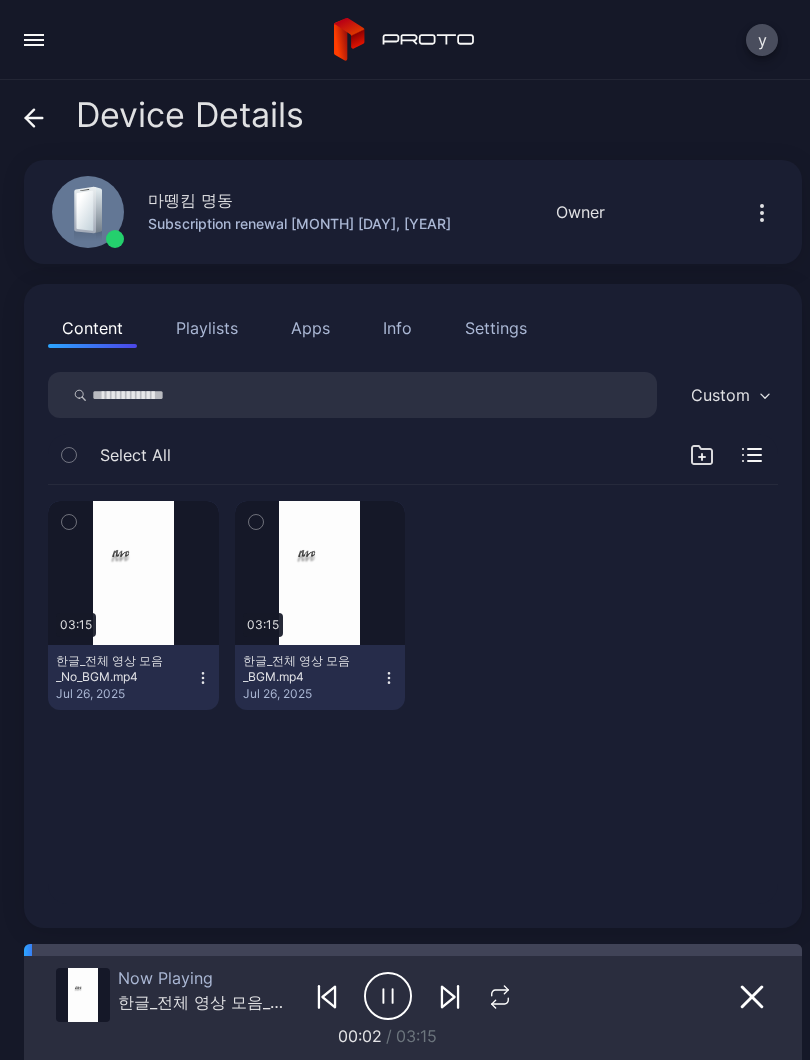 click at bounding box center (69, 522) 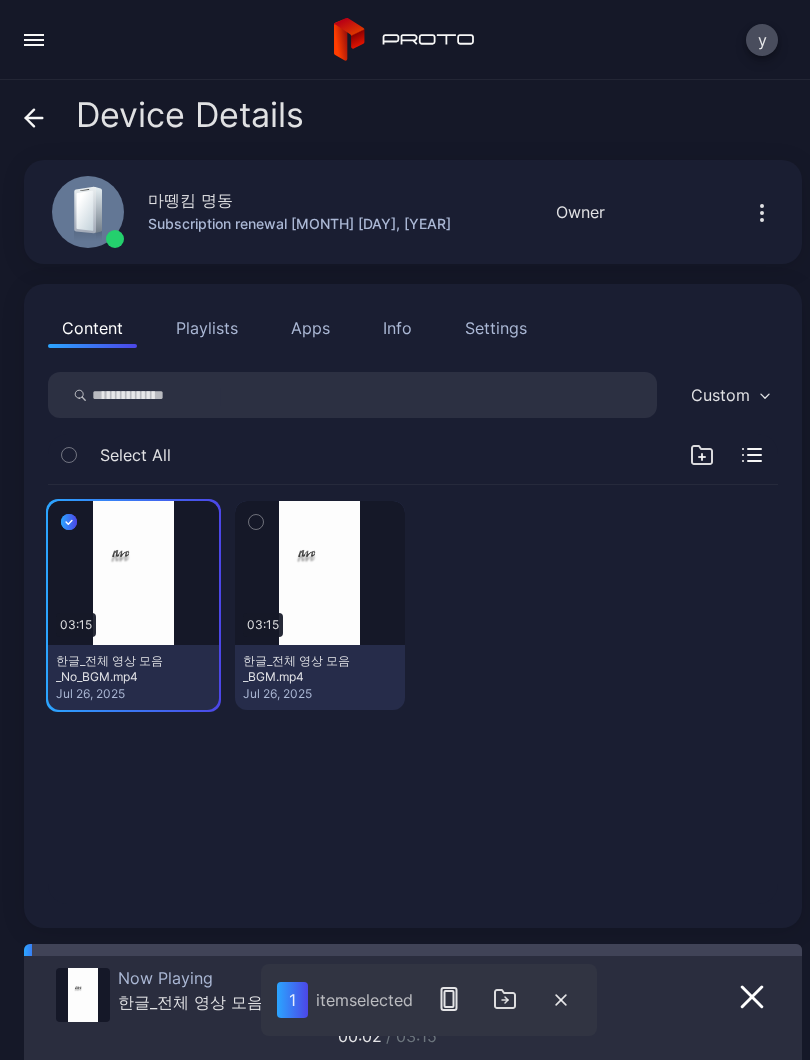 click at bounding box center [133, 573] 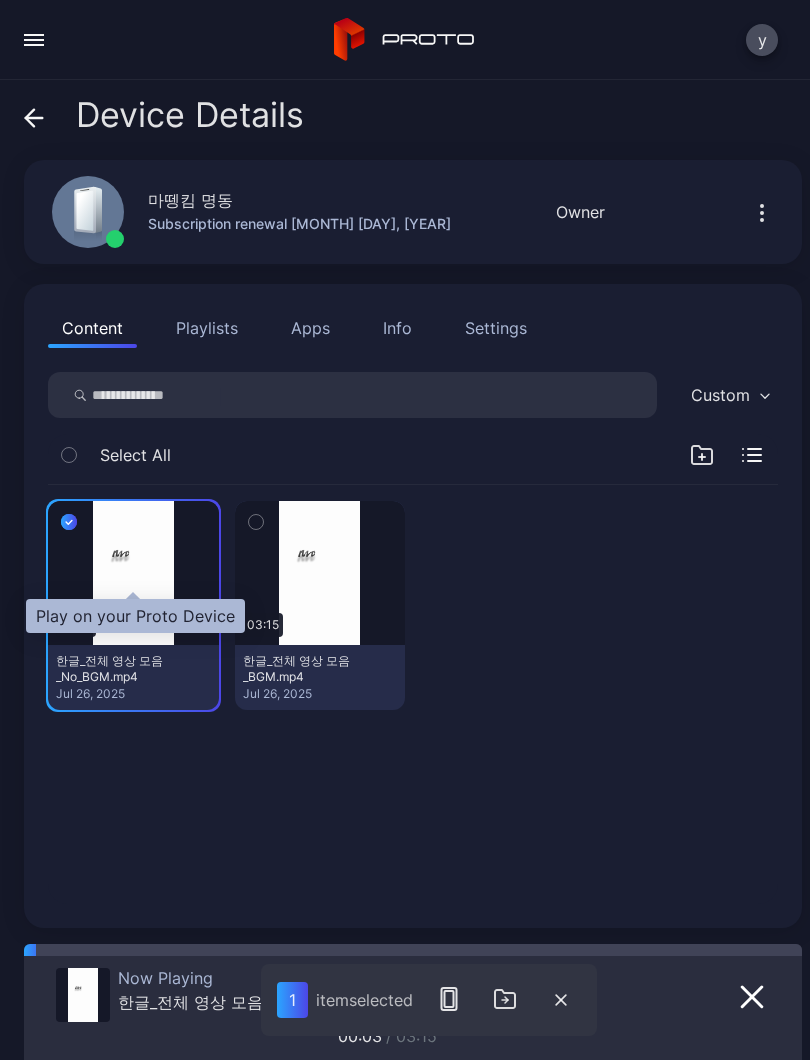 click at bounding box center (0, 0) 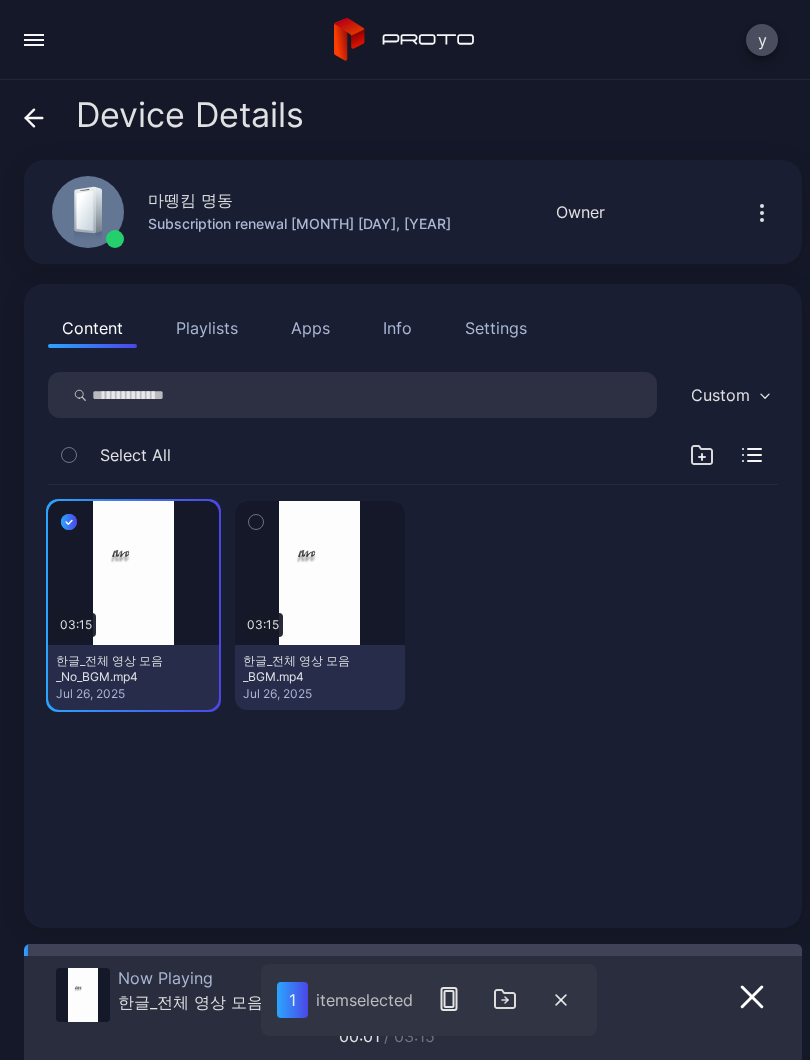 click at bounding box center [561, 1000] 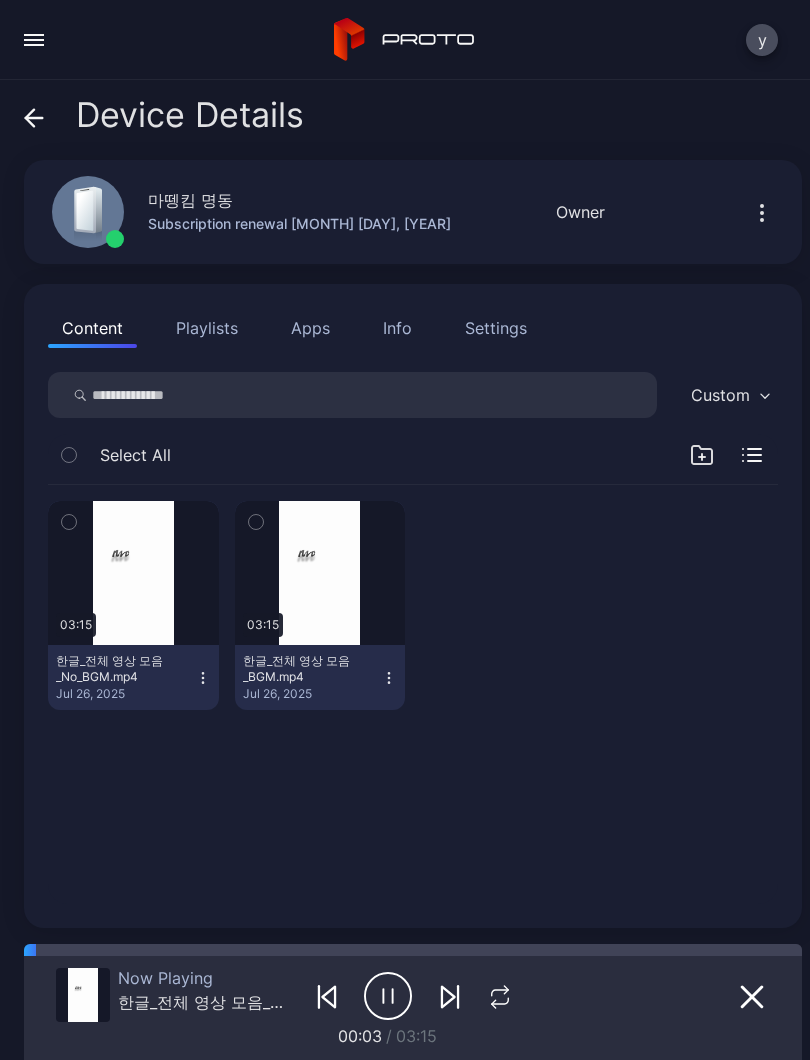 click on "한글_전체 영상 모음_No_BGM.mp4" at bounding box center [206, 1002] 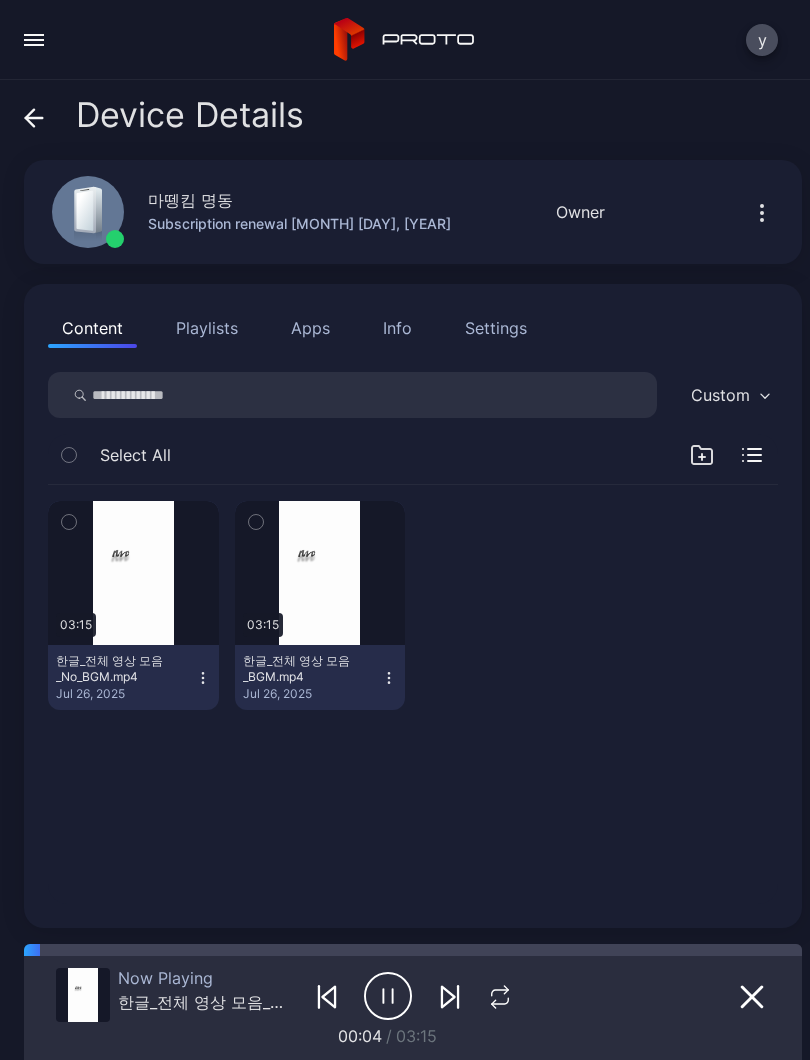 click at bounding box center [83, 995] 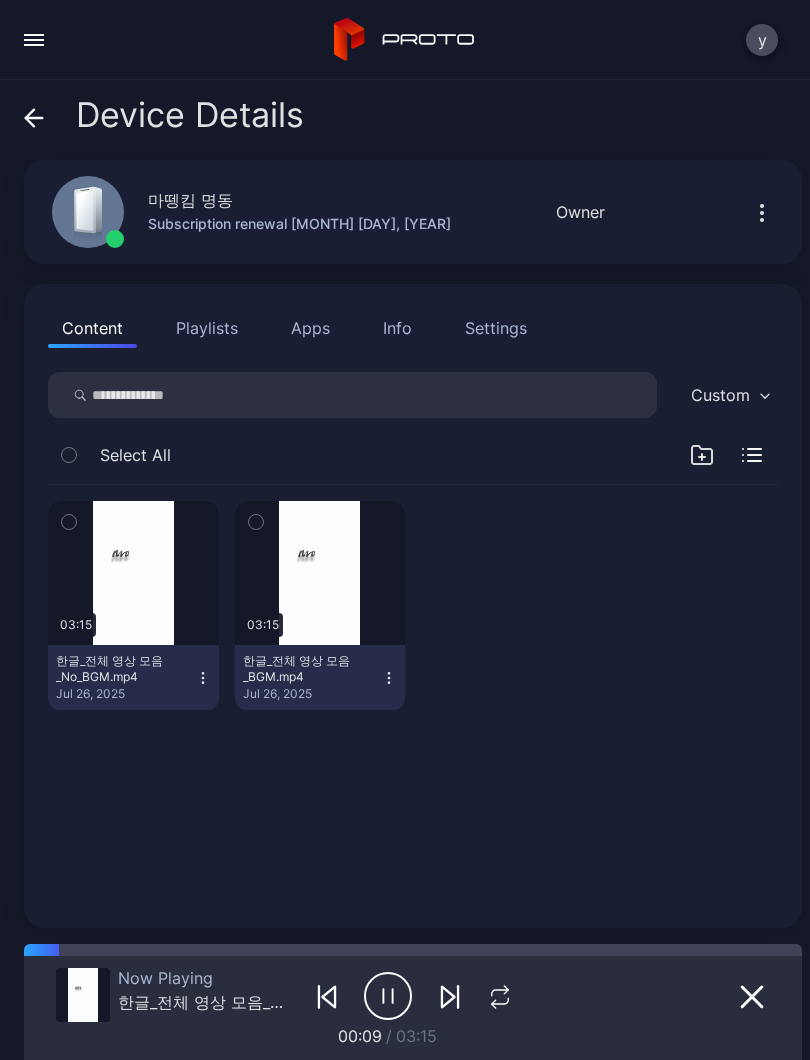 click on "한글_전체 영상 모음_No_BGM.mp4" at bounding box center [206, 1002] 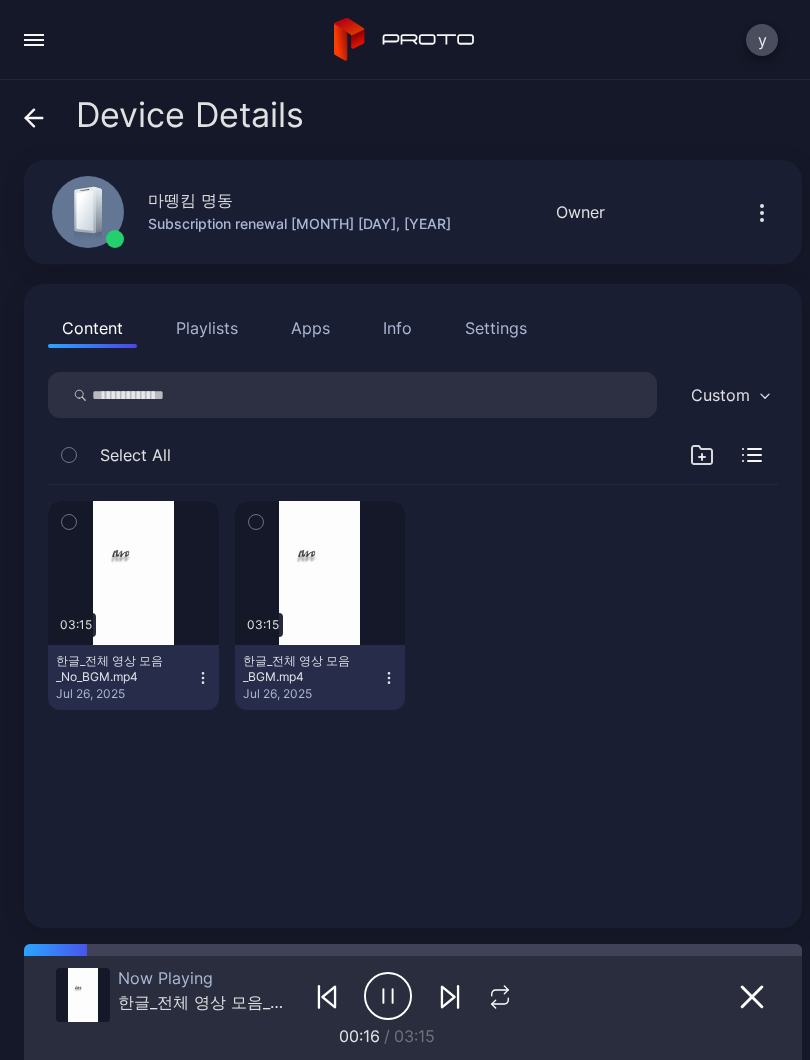 click at bounding box center [83, 995] 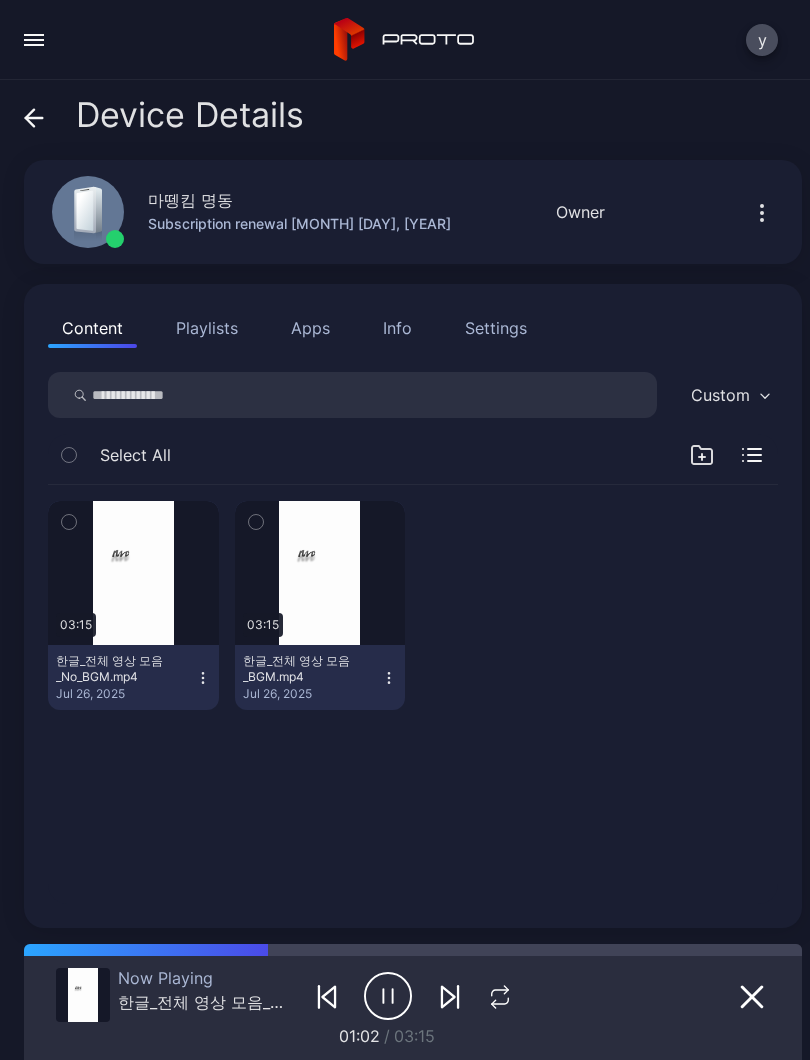 click at bounding box center (88, 212) 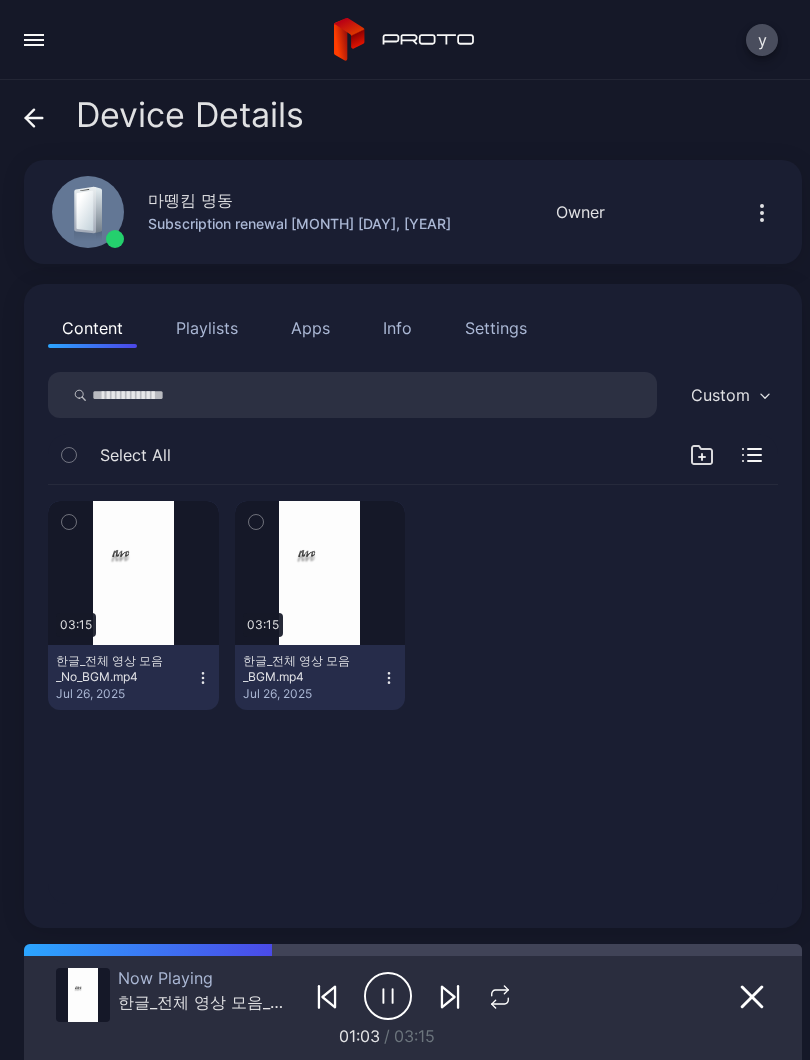 click 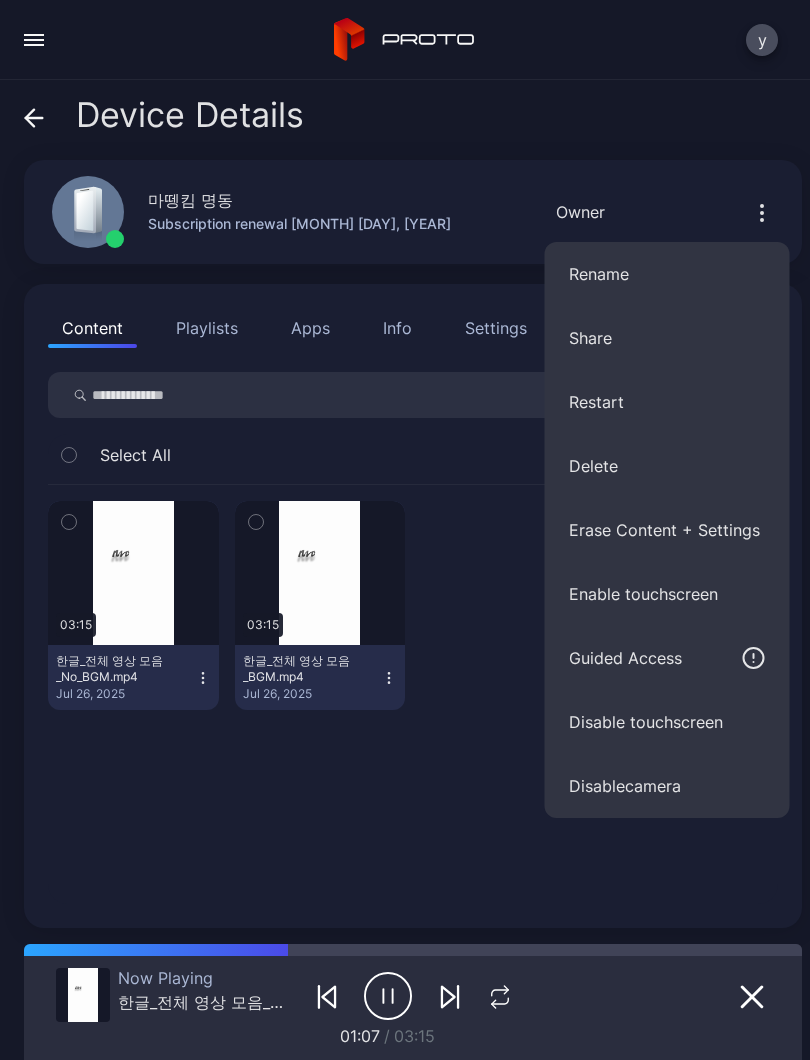 click on "[TIME] [FILENAME] [MONTH] [DAY], [YEAR] [TIME] [FILENAME] [MONTH] [DAY], [YEAR]" at bounding box center [413, 694] 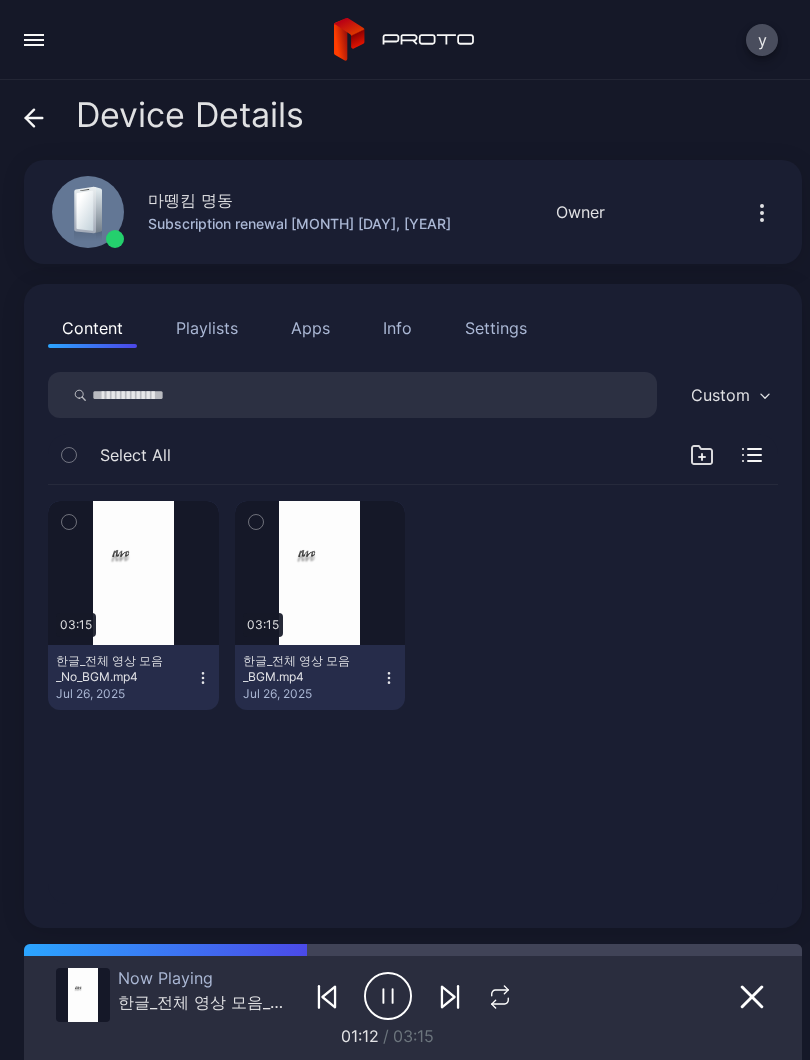 click 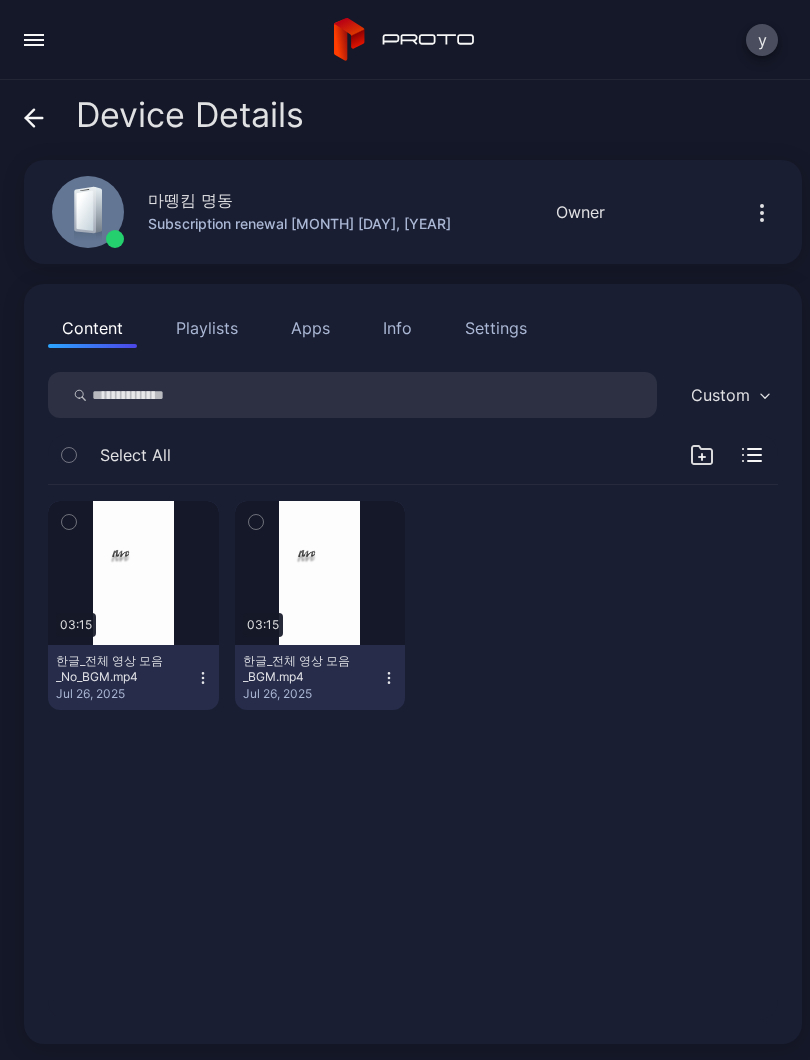 click on "Content" at bounding box center (92, 328) 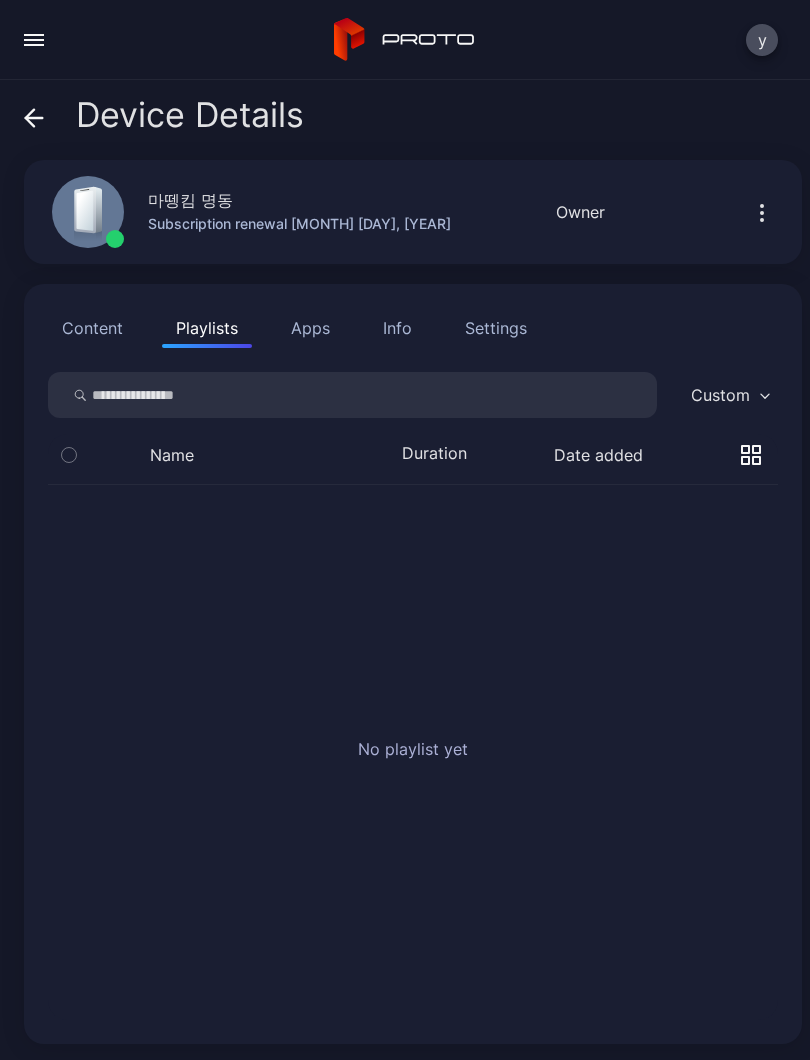 click at bounding box center (34, 40) 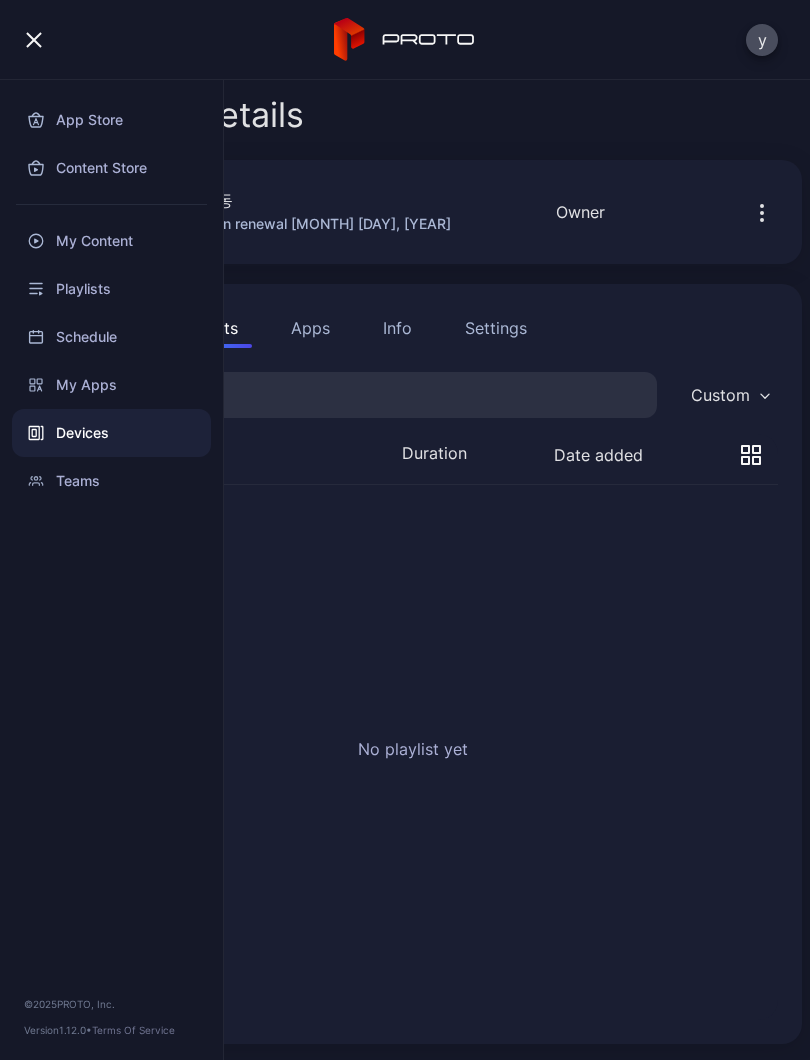 click on "Devices" at bounding box center (111, 433) 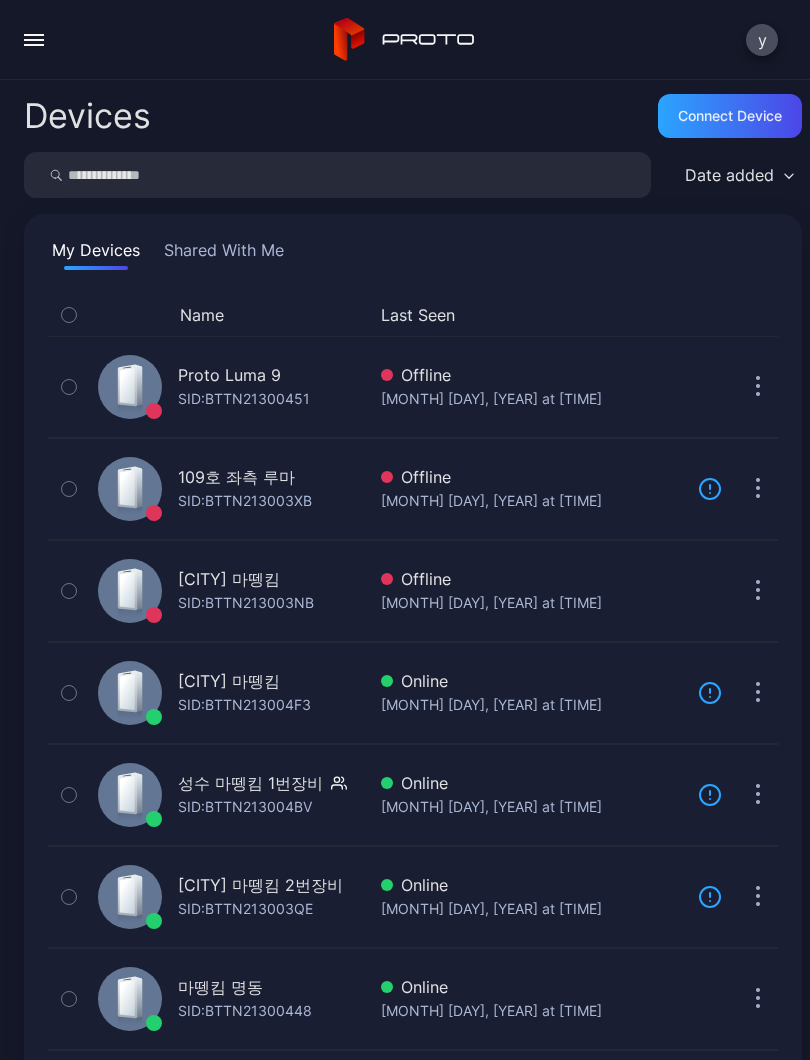scroll, scrollTop: 321, scrollLeft: 0, axis: vertical 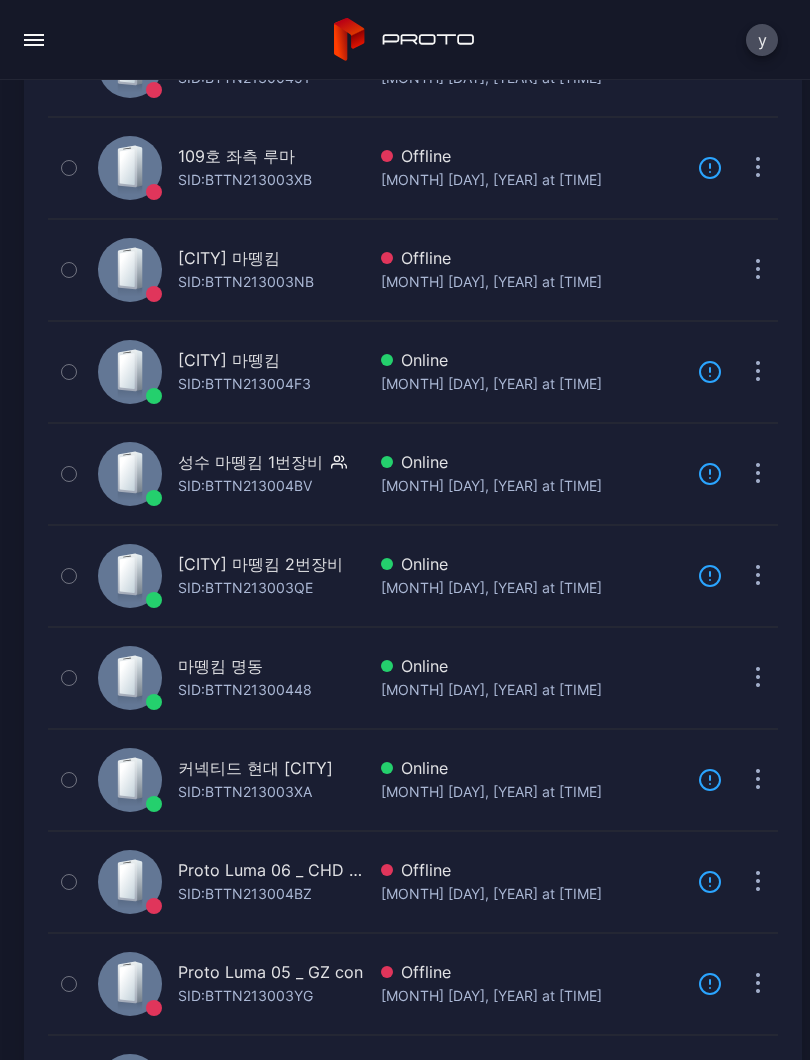 click on "SID:  [ID]" at bounding box center [245, 690] 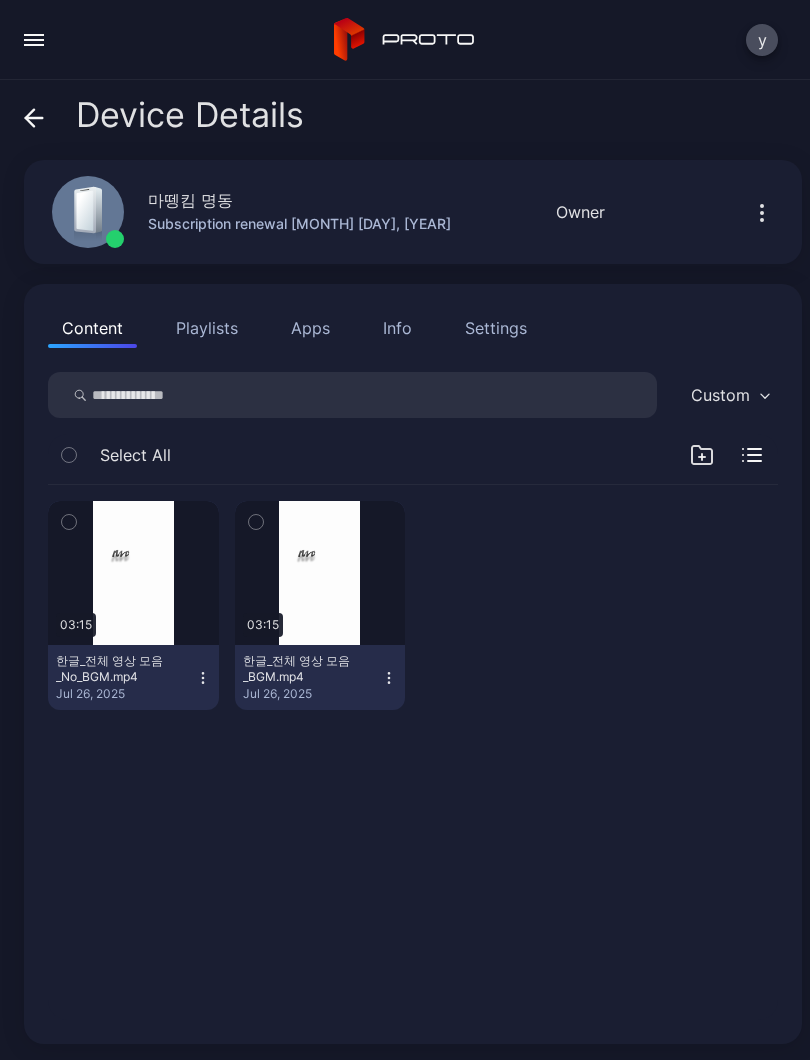 click at bounding box center [133, 573] 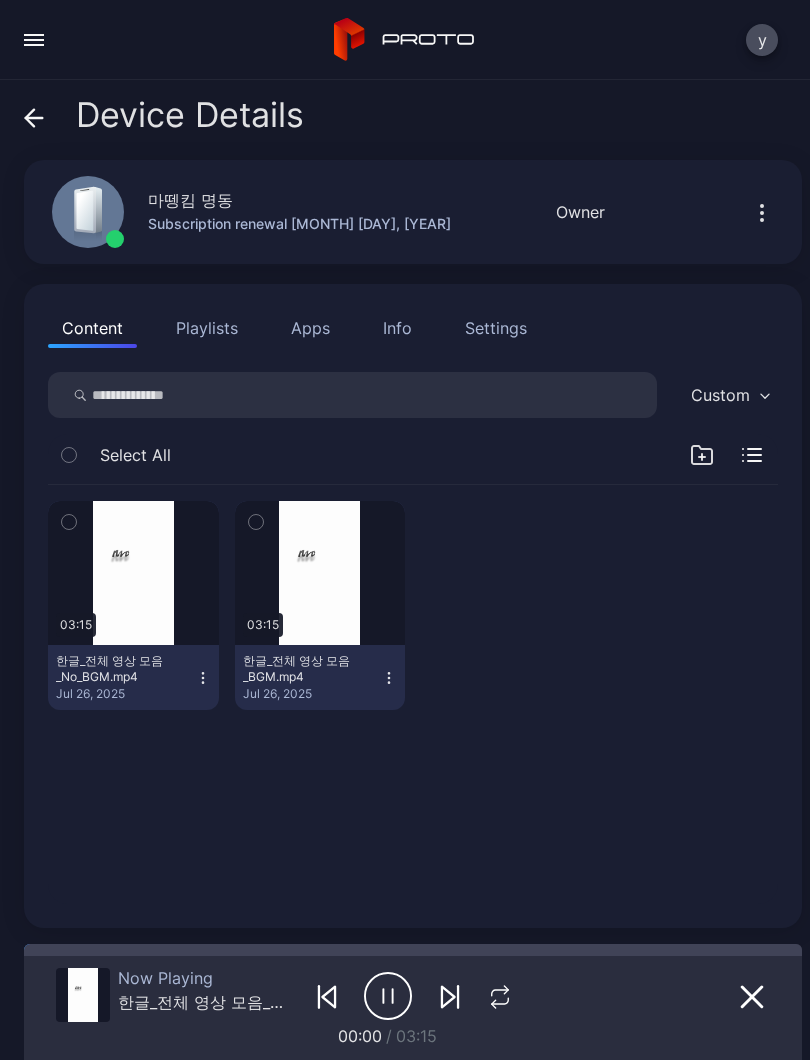 click at bounding box center (0, 0) 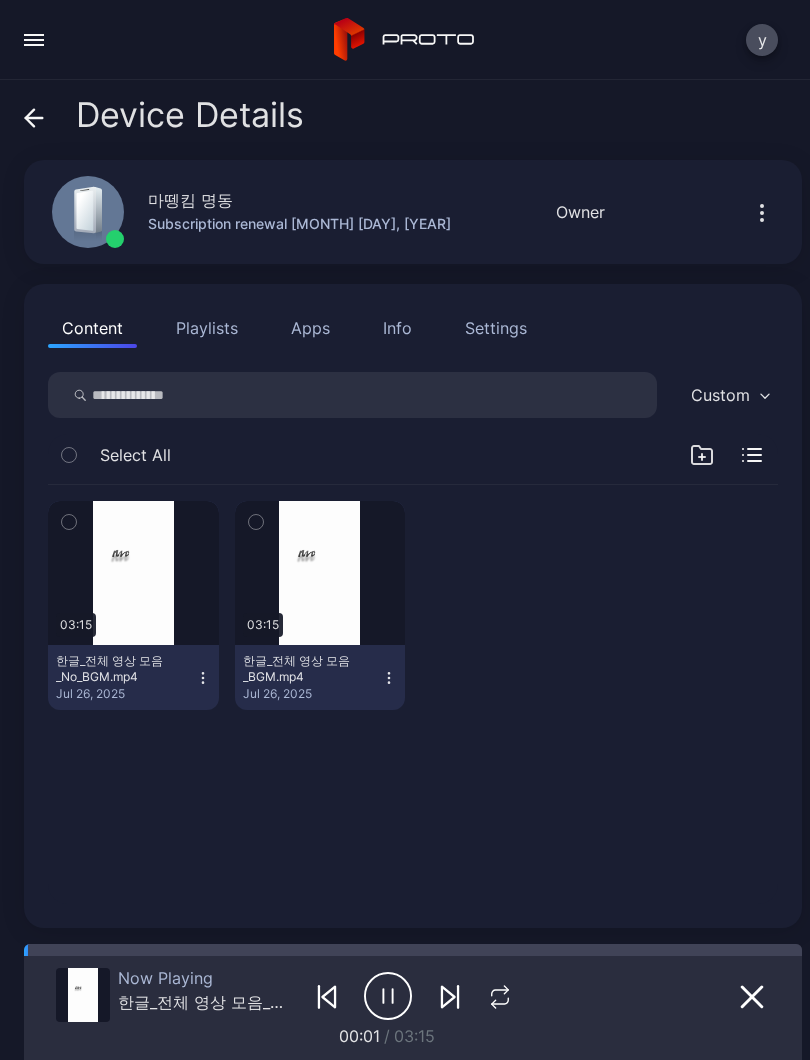 click 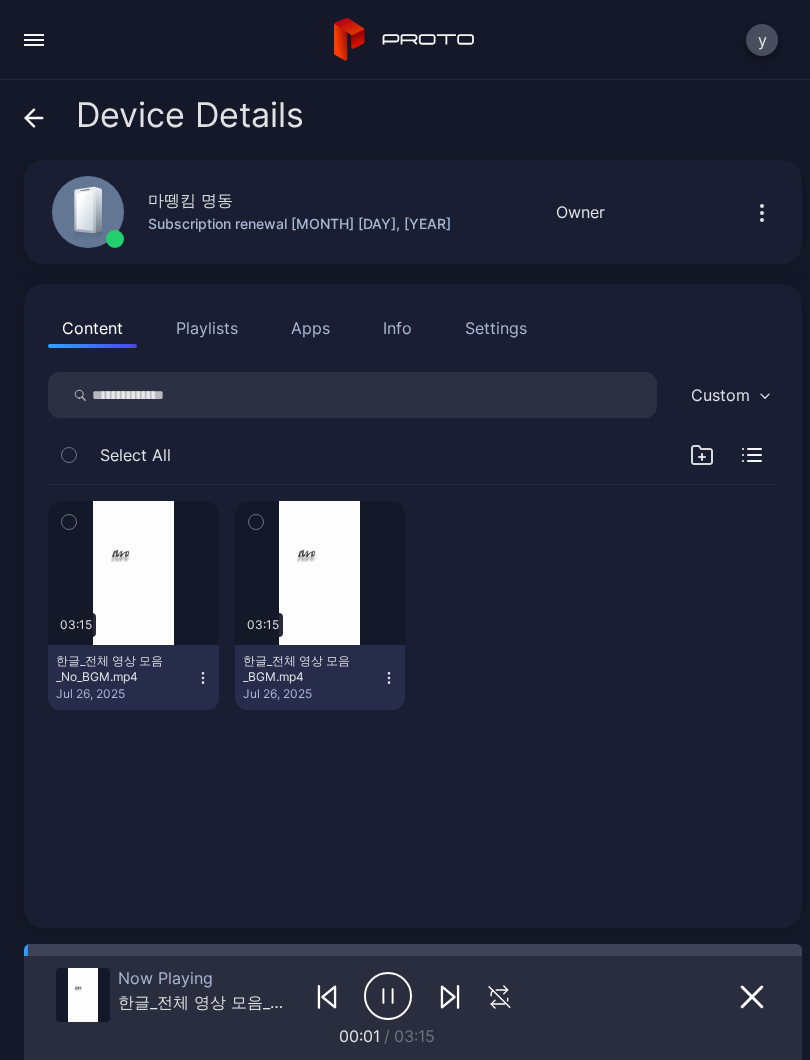 click 